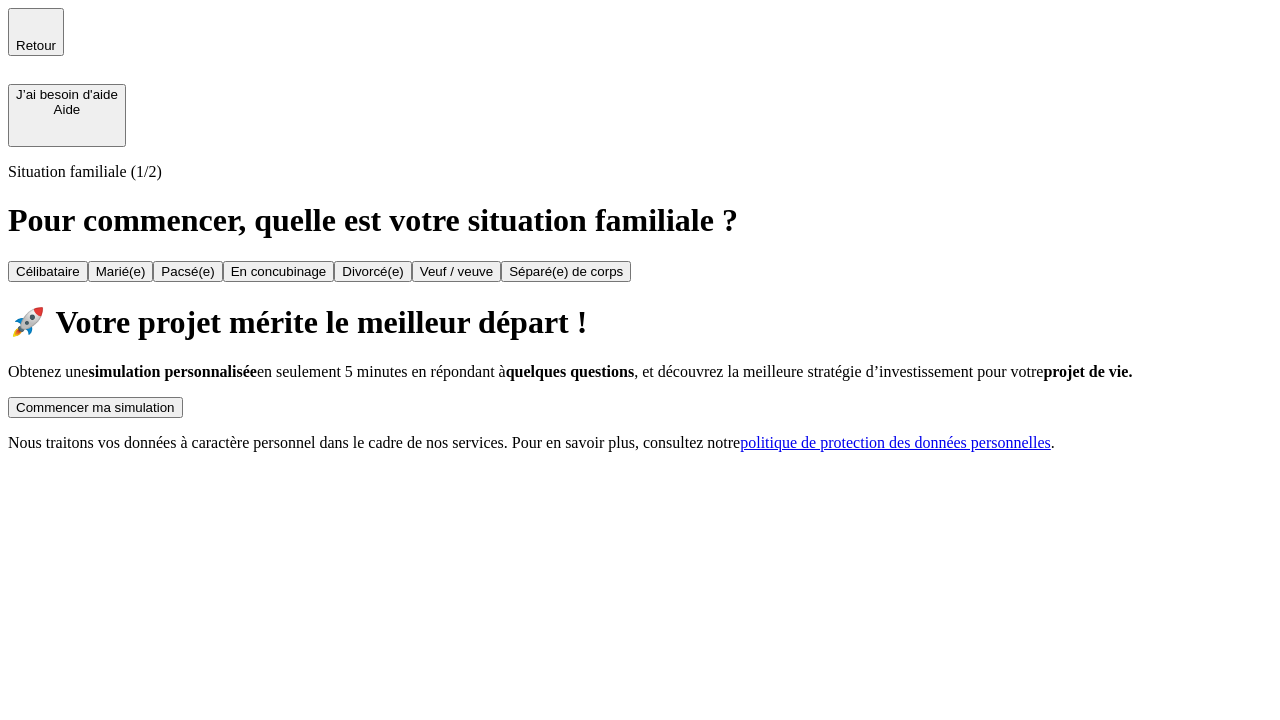 scroll, scrollTop: 0, scrollLeft: 0, axis: both 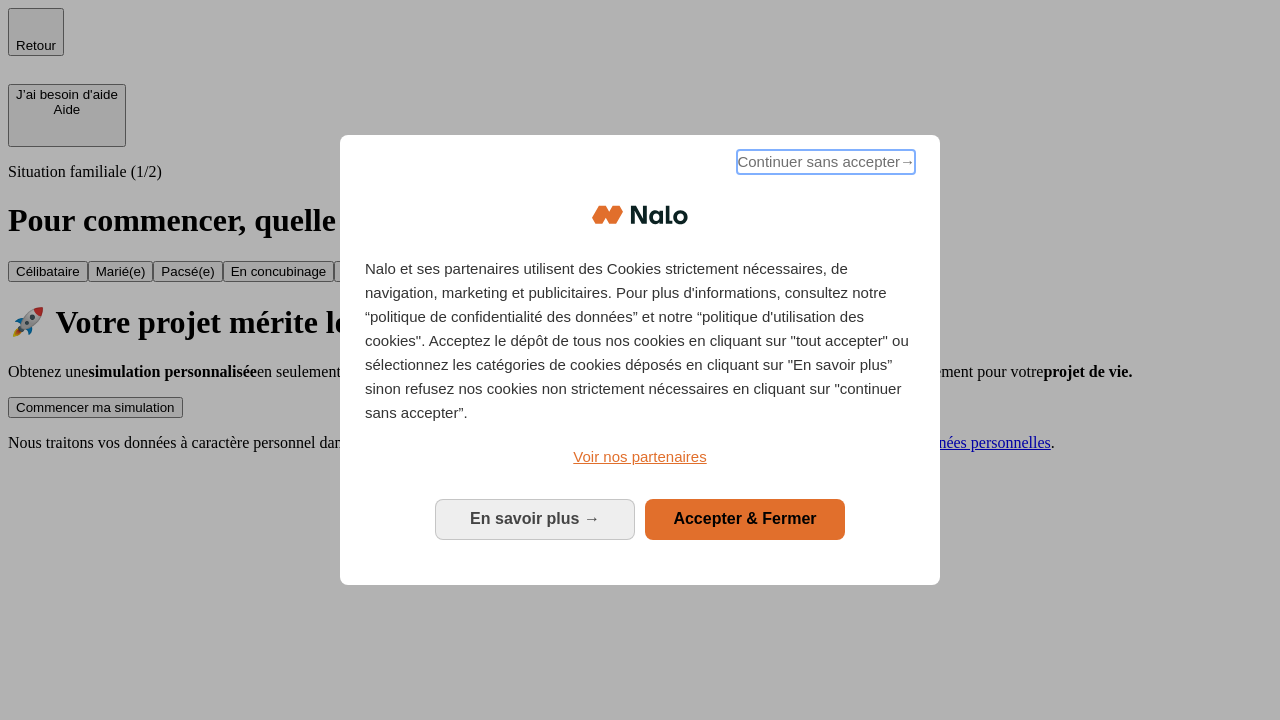 click on "Continuer sans accepter  →" at bounding box center [826, 162] 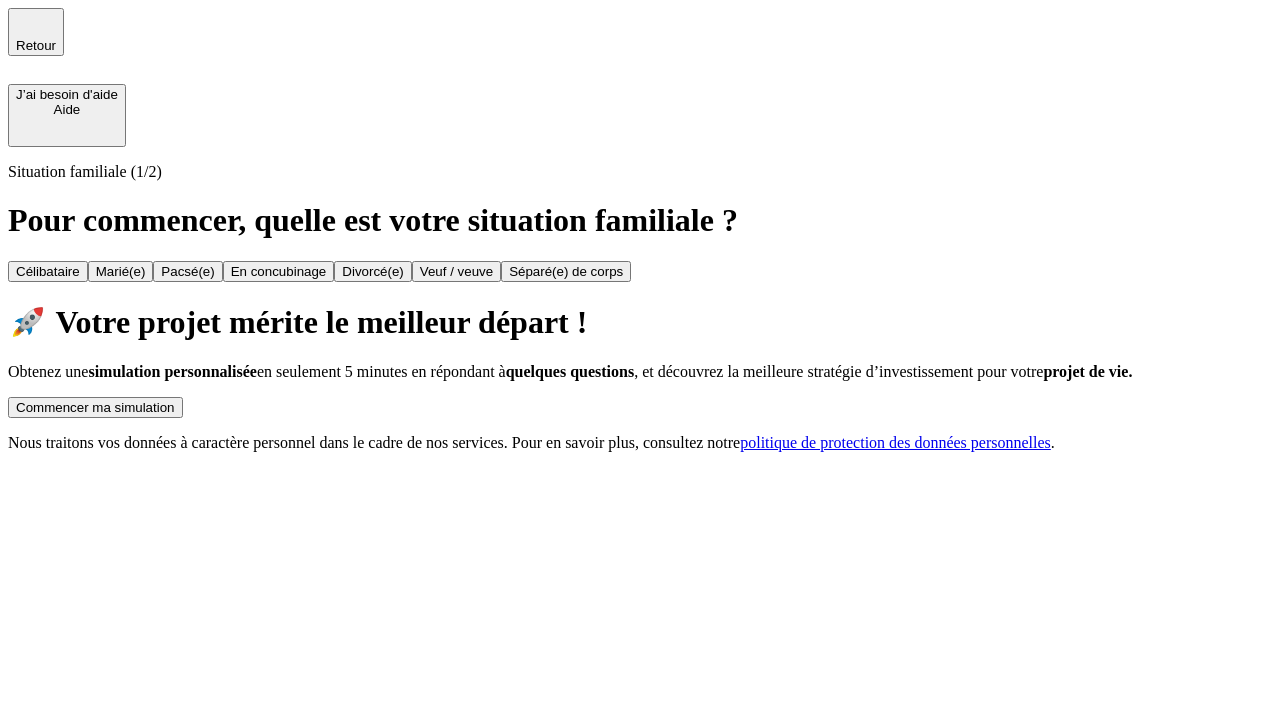 click on "Commencer ma simulation" at bounding box center (95, 407) 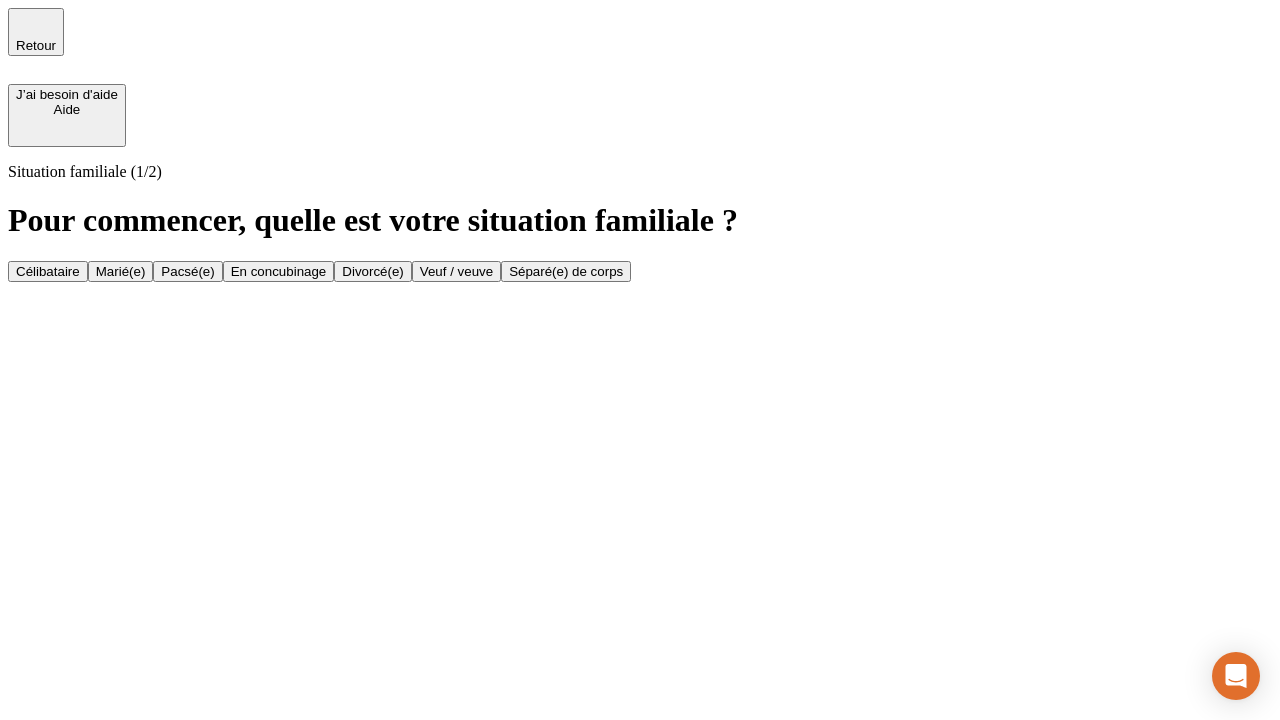 click on "Marié(e)" at bounding box center [121, 271] 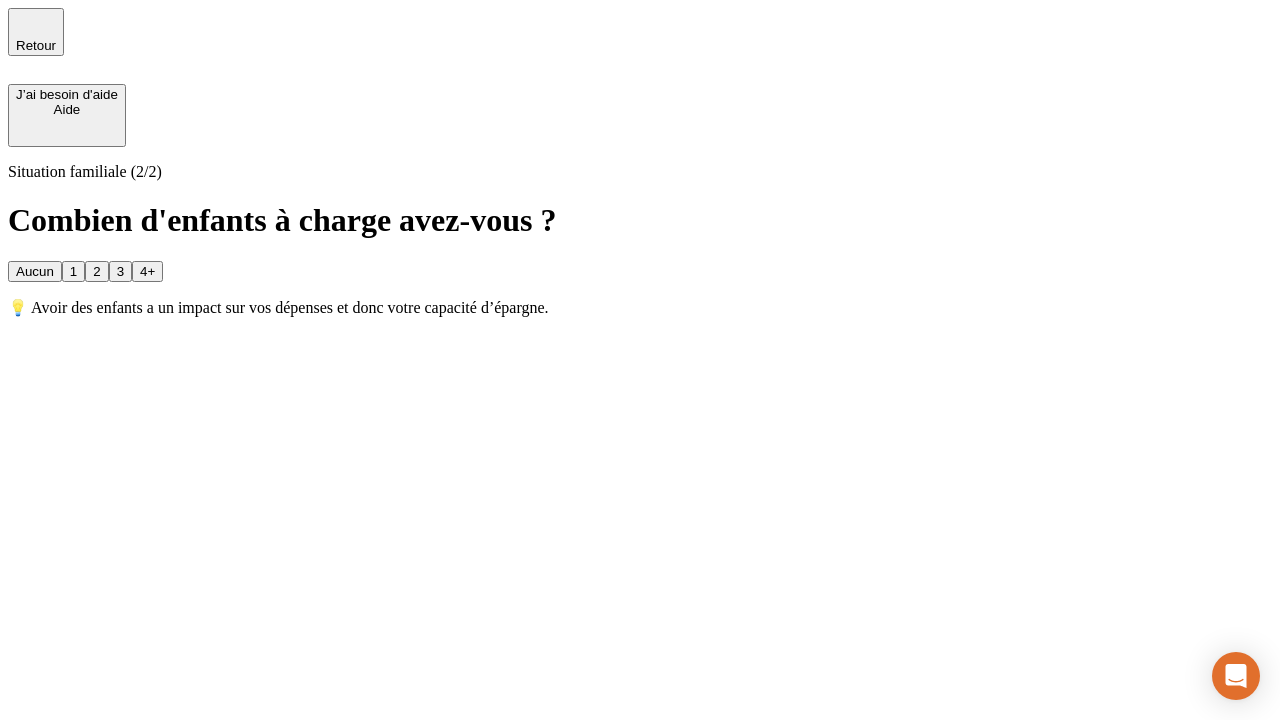click on "1" at bounding box center (73, 271) 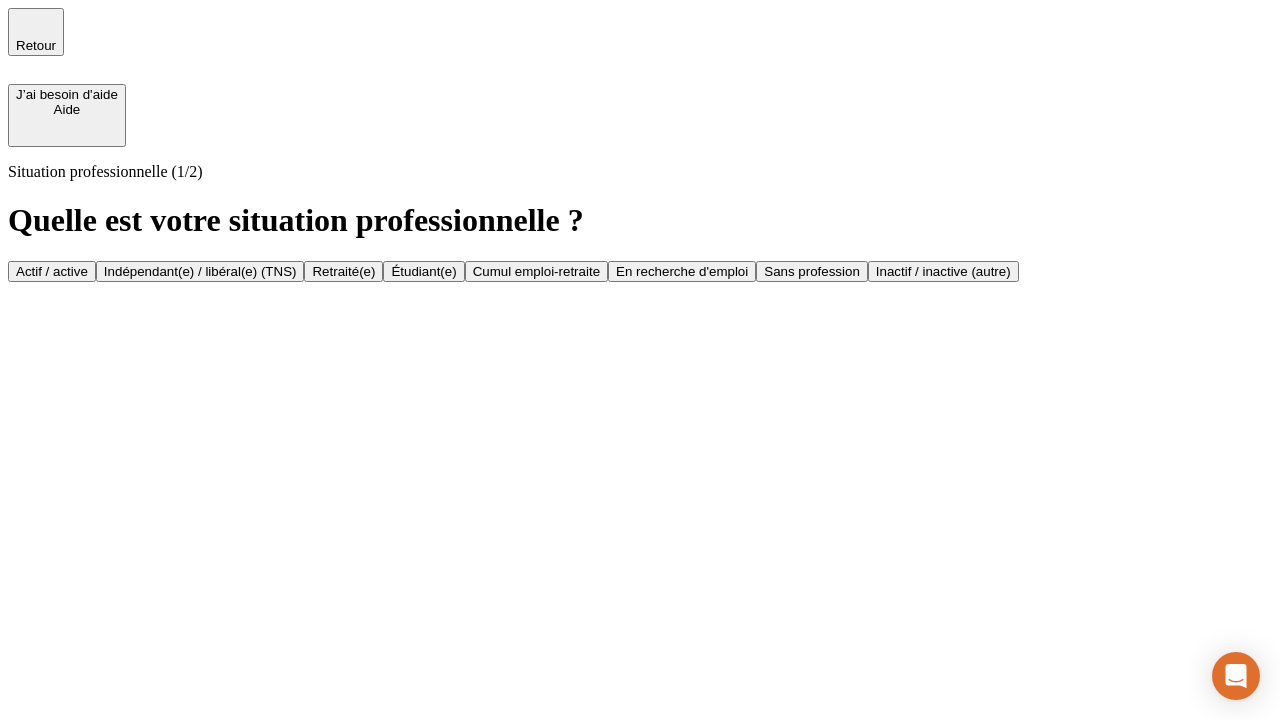 click on "Actif / active" at bounding box center [52, 271] 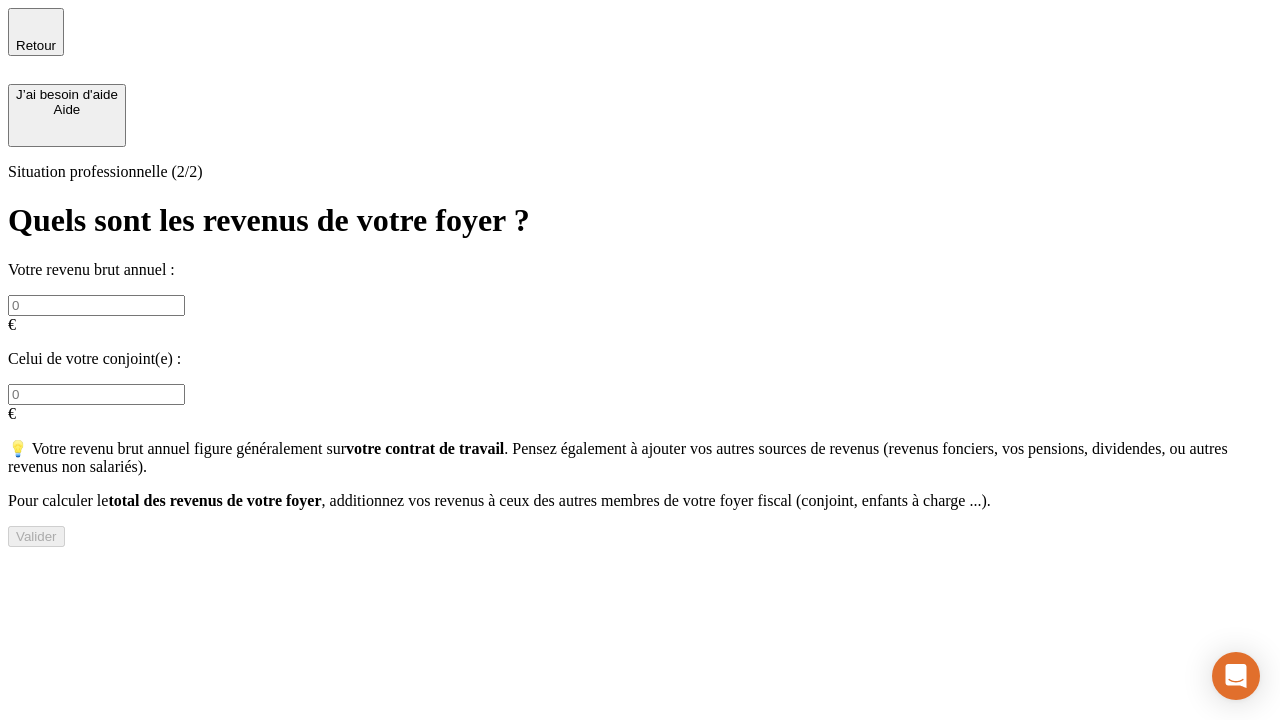 click at bounding box center [96, 305] 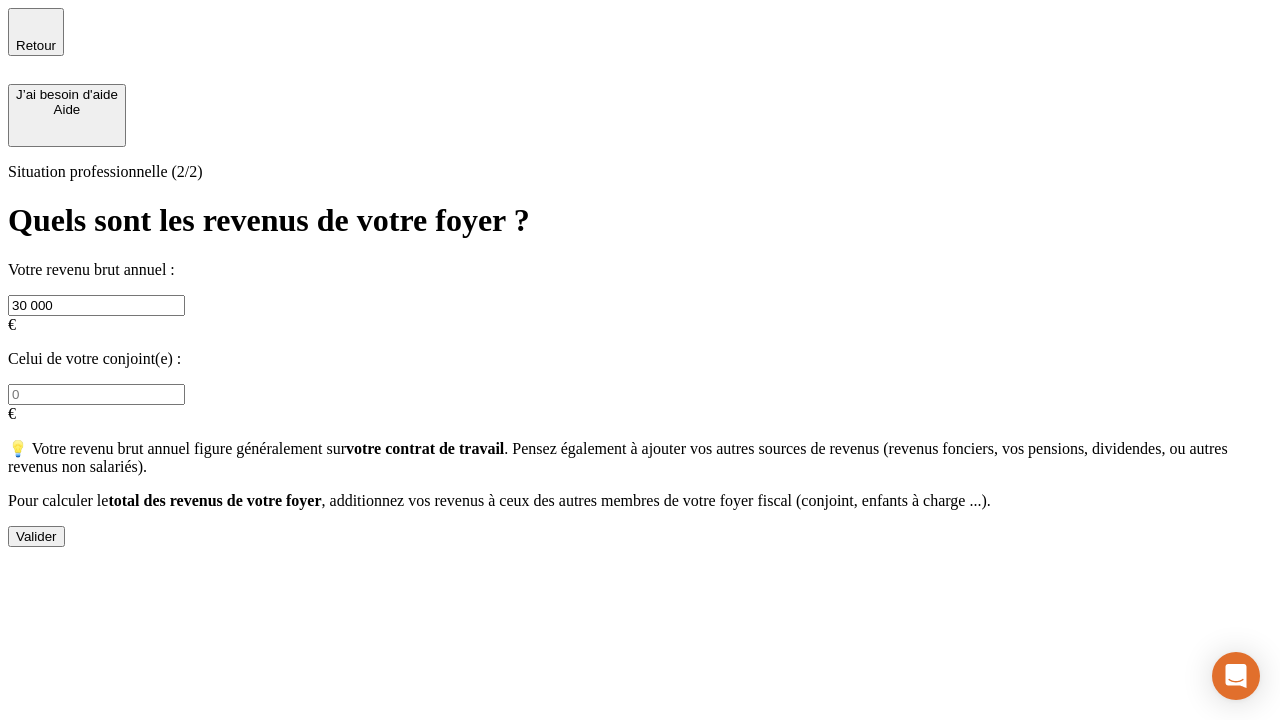 type on "30 000" 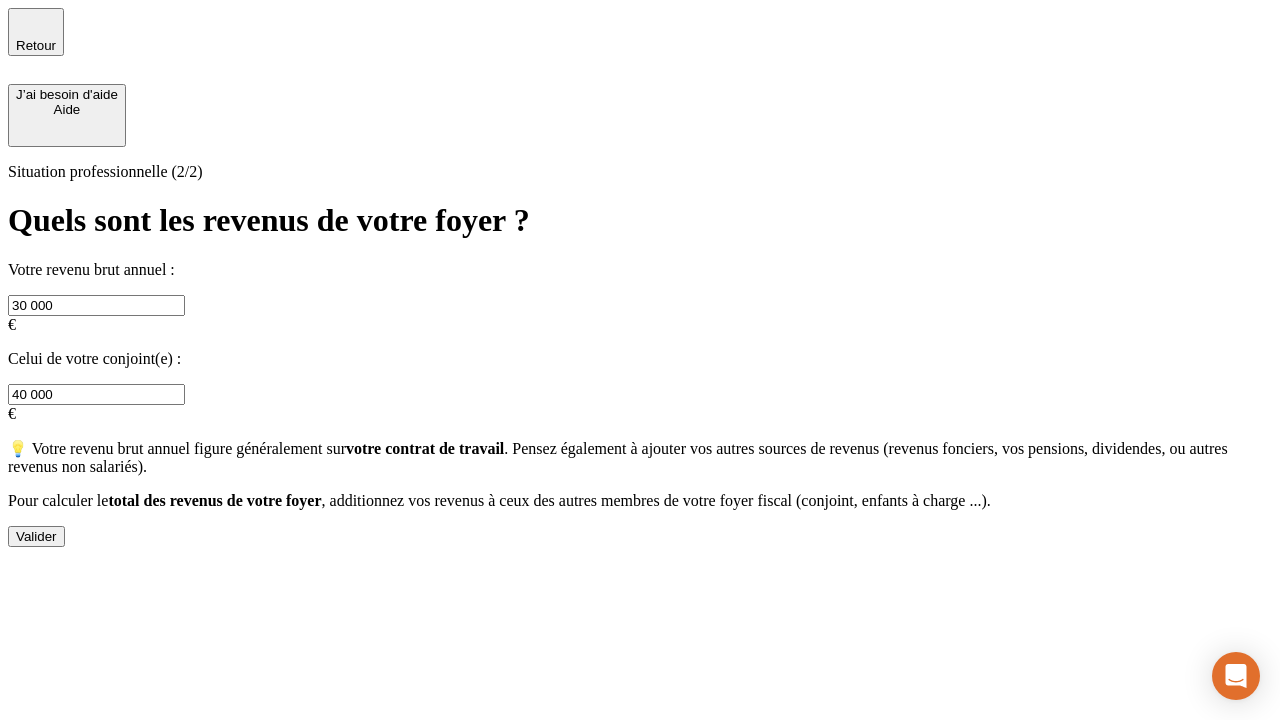click on "Valider" at bounding box center [36, 536] 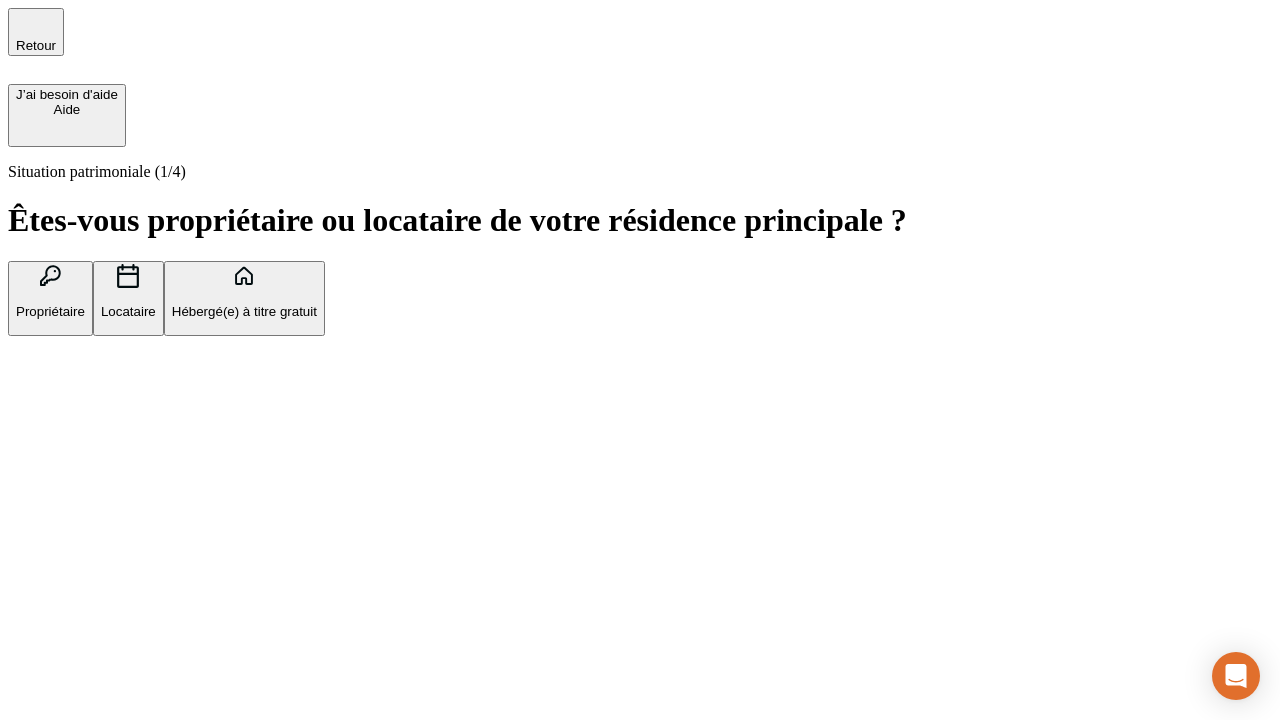 click on "Propriétaire" at bounding box center (50, 311) 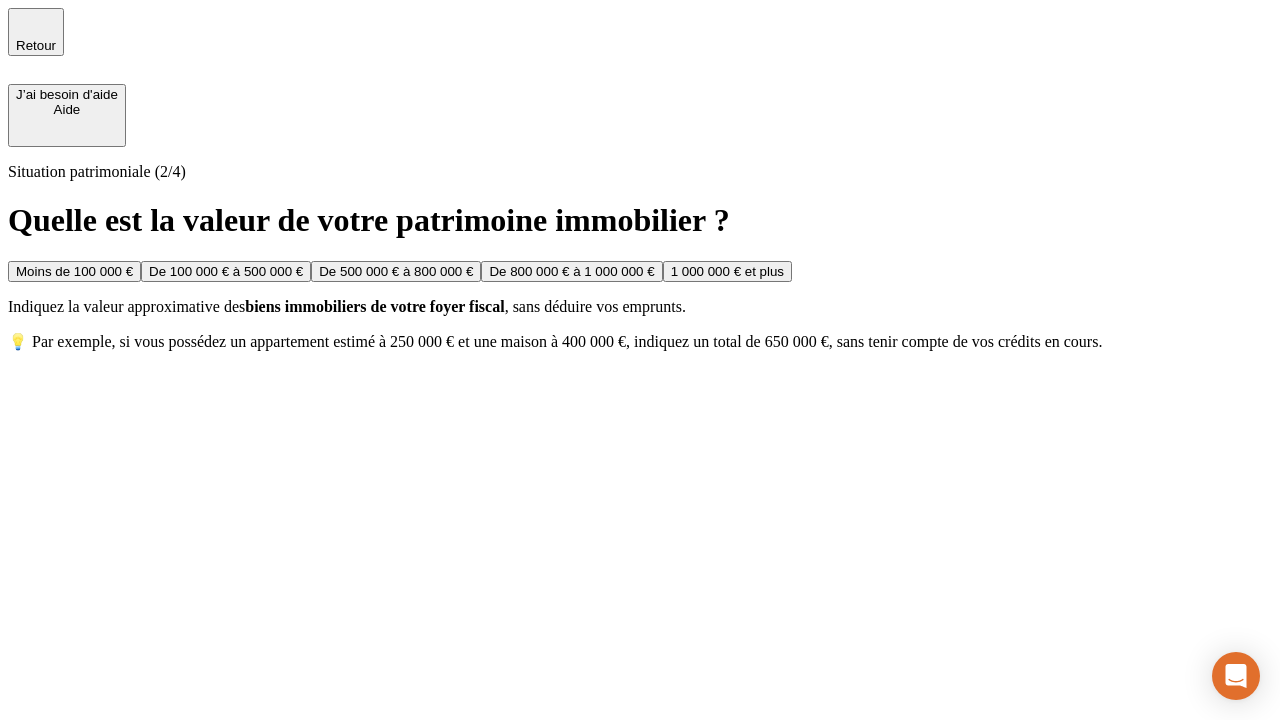 click on "De 100 000 € à 500 000 €" at bounding box center (226, 271) 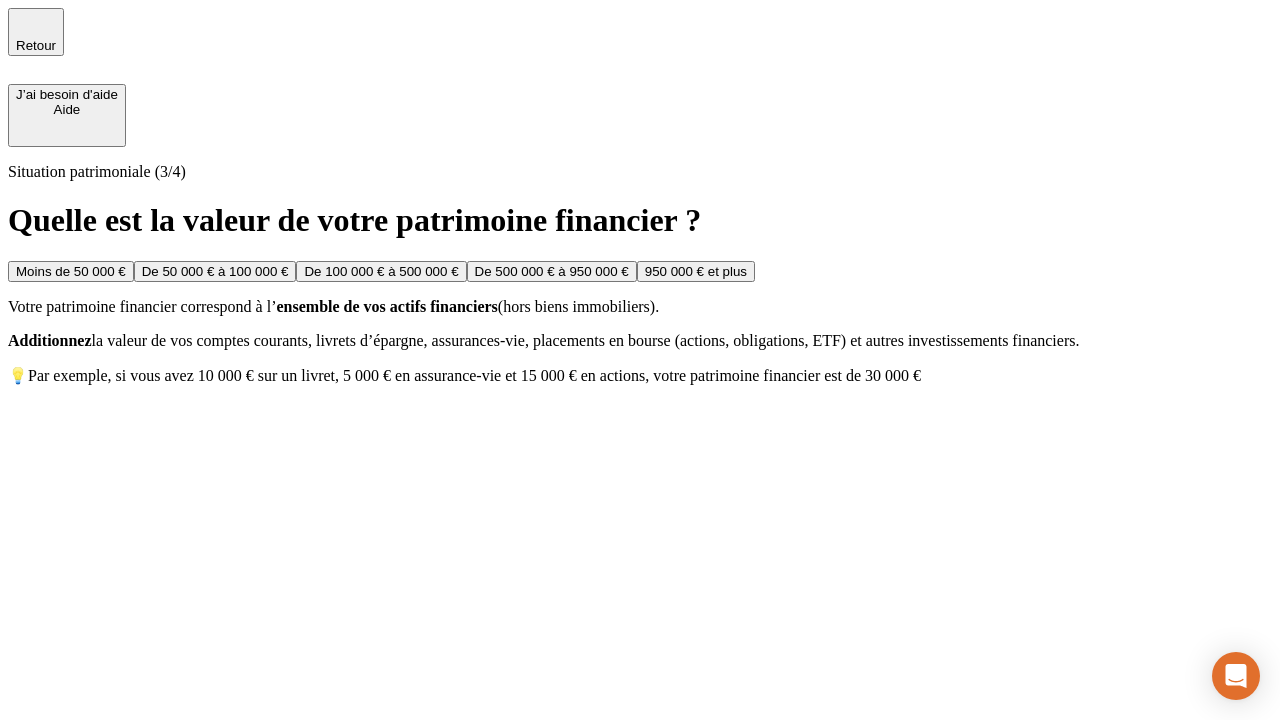 click on "Moins de 50 000 €" at bounding box center (71, 271) 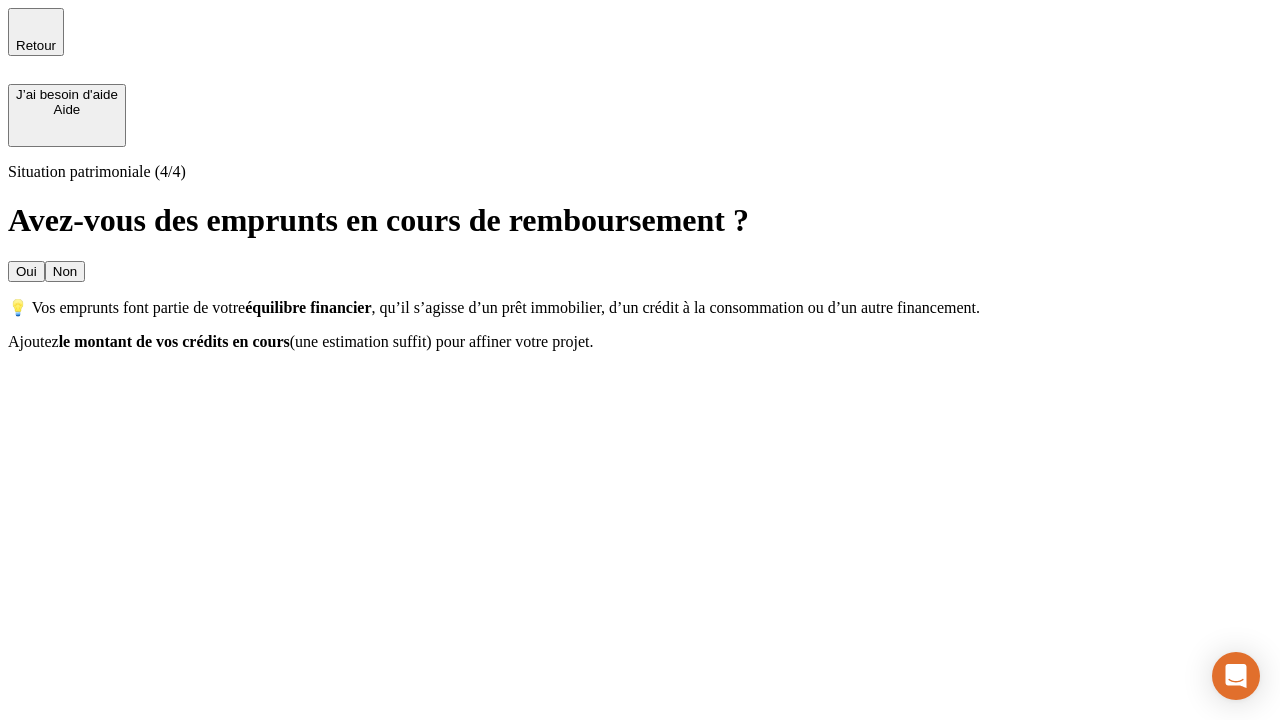 click on "Oui" at bounding box center [26, 271] 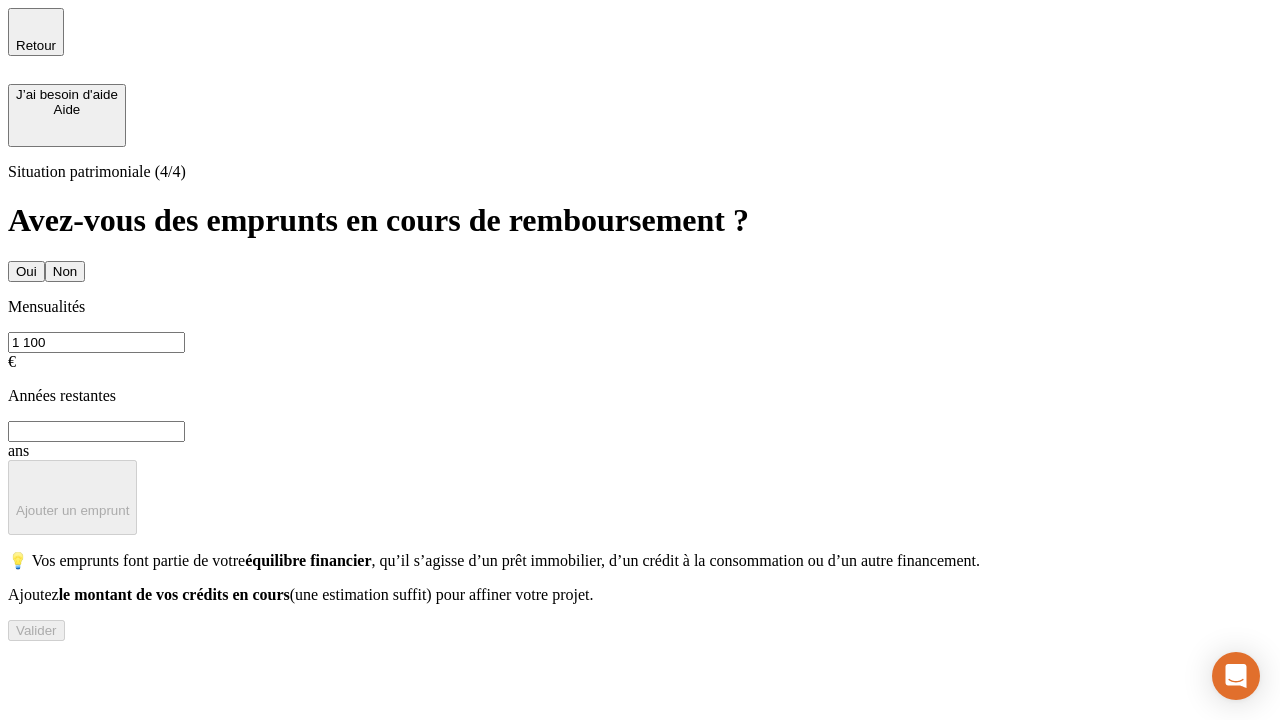 type on "1 100" 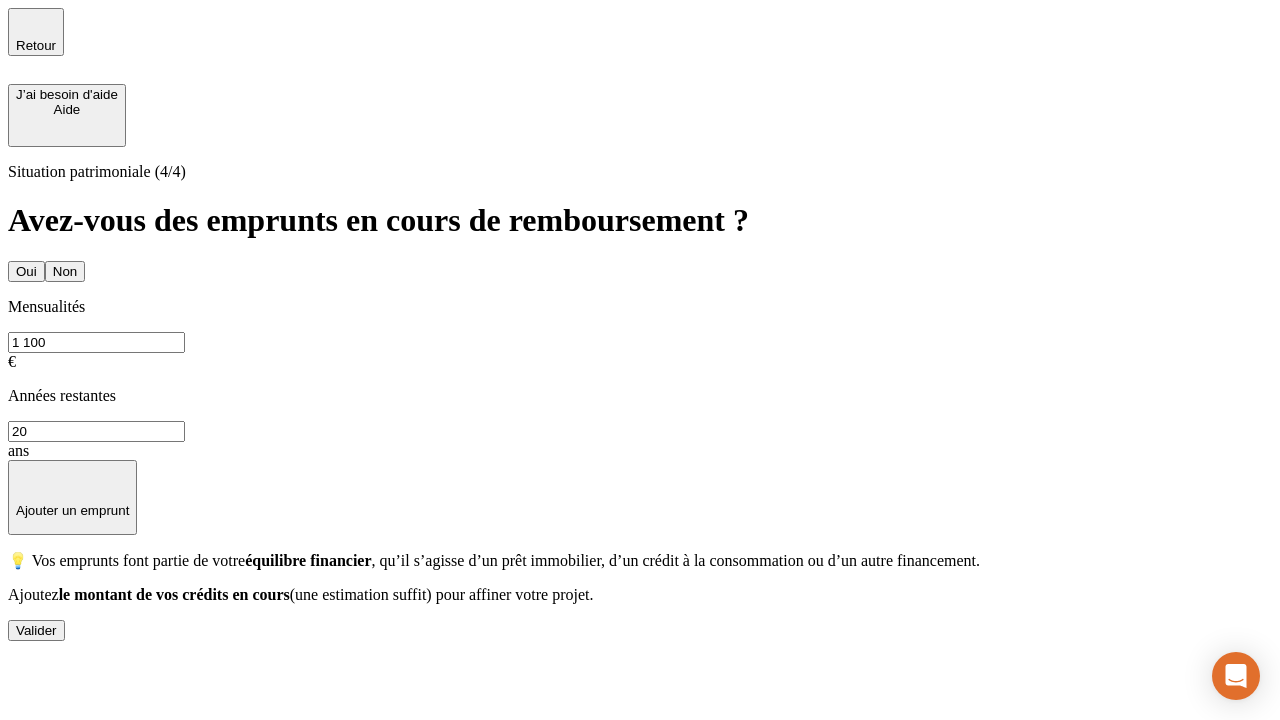 type on "20" 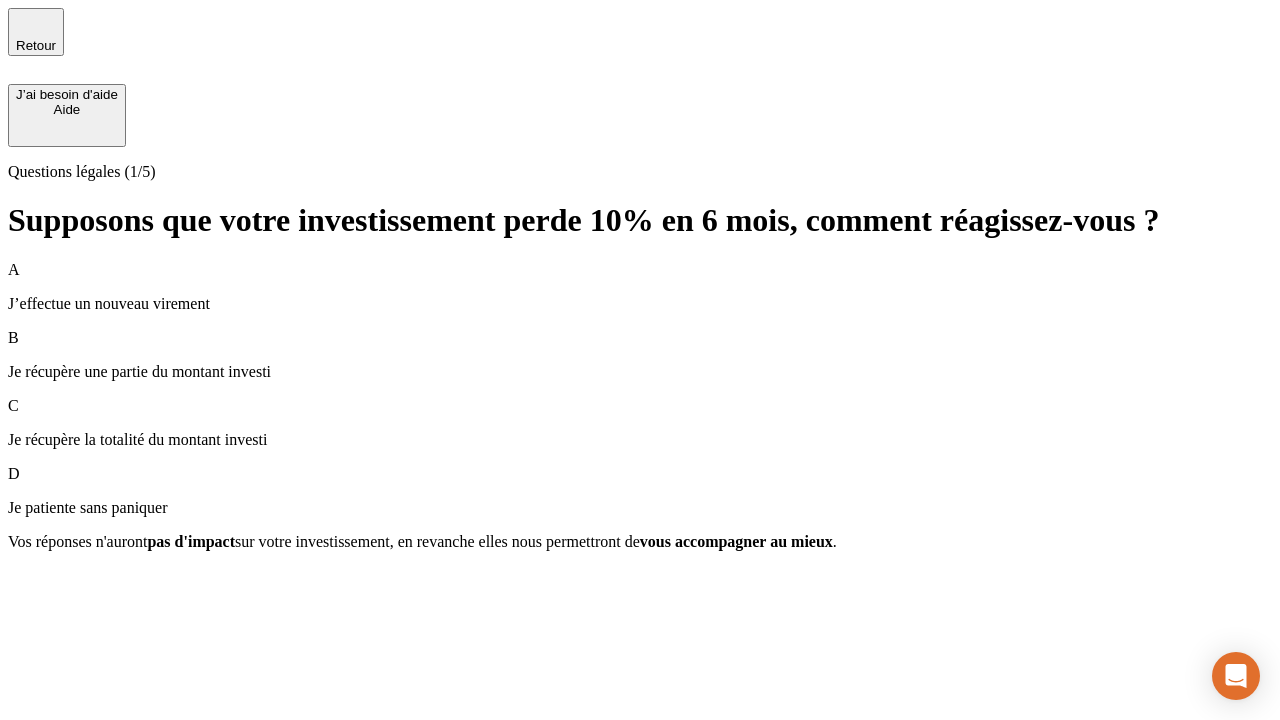 click on "Je récupère une partie du montant investi" at bounding box center (640, 372) 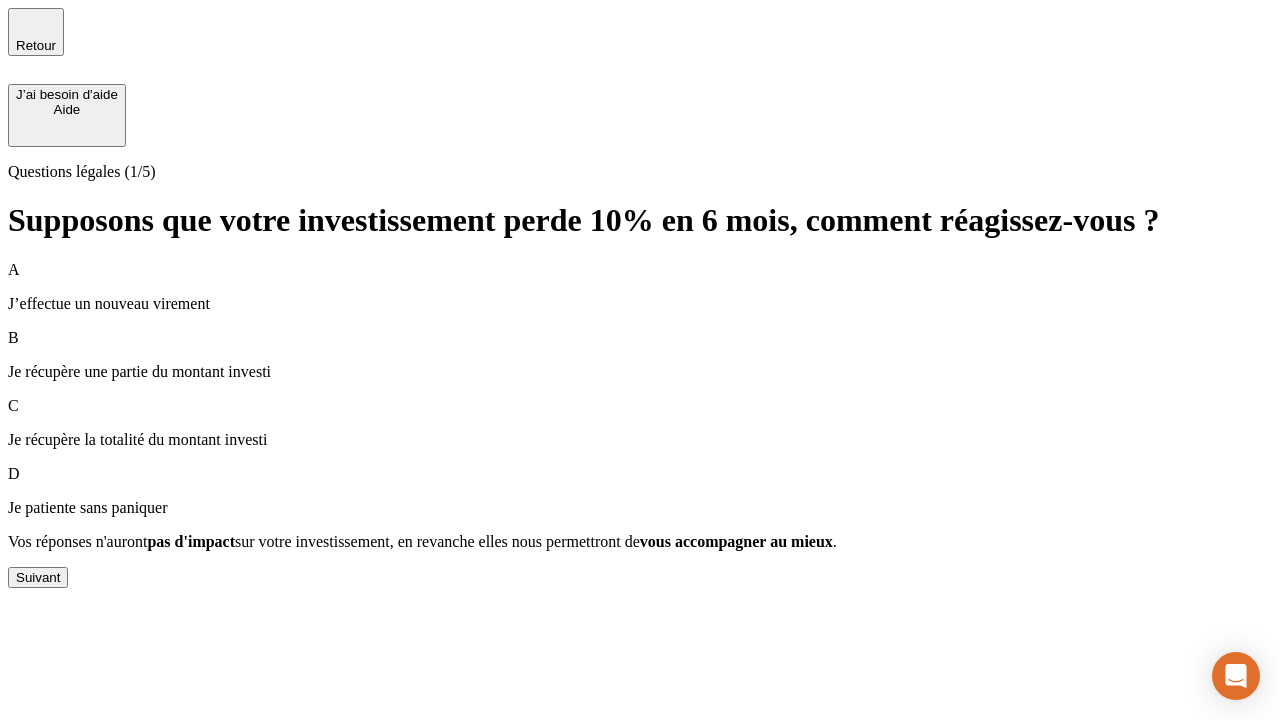 click on "Suivant" at bounding box center (38, 577) 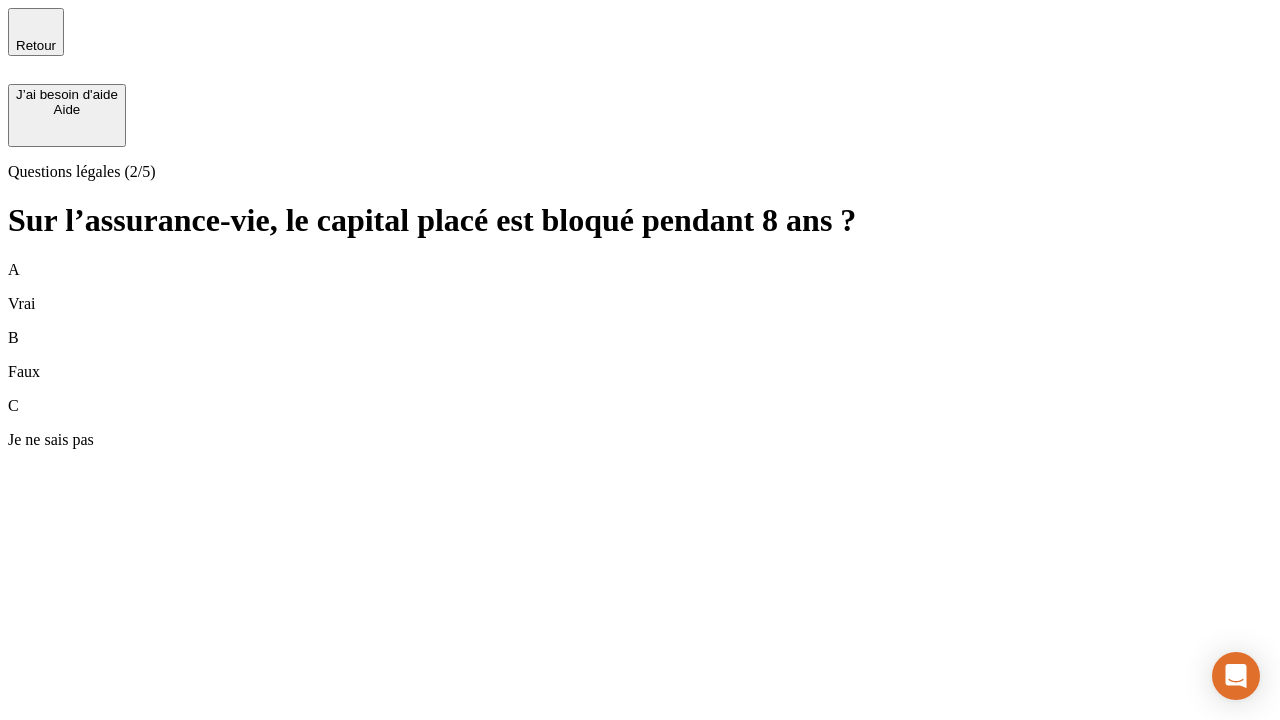 click on "A Vrai" at bounding box center (640, 287) 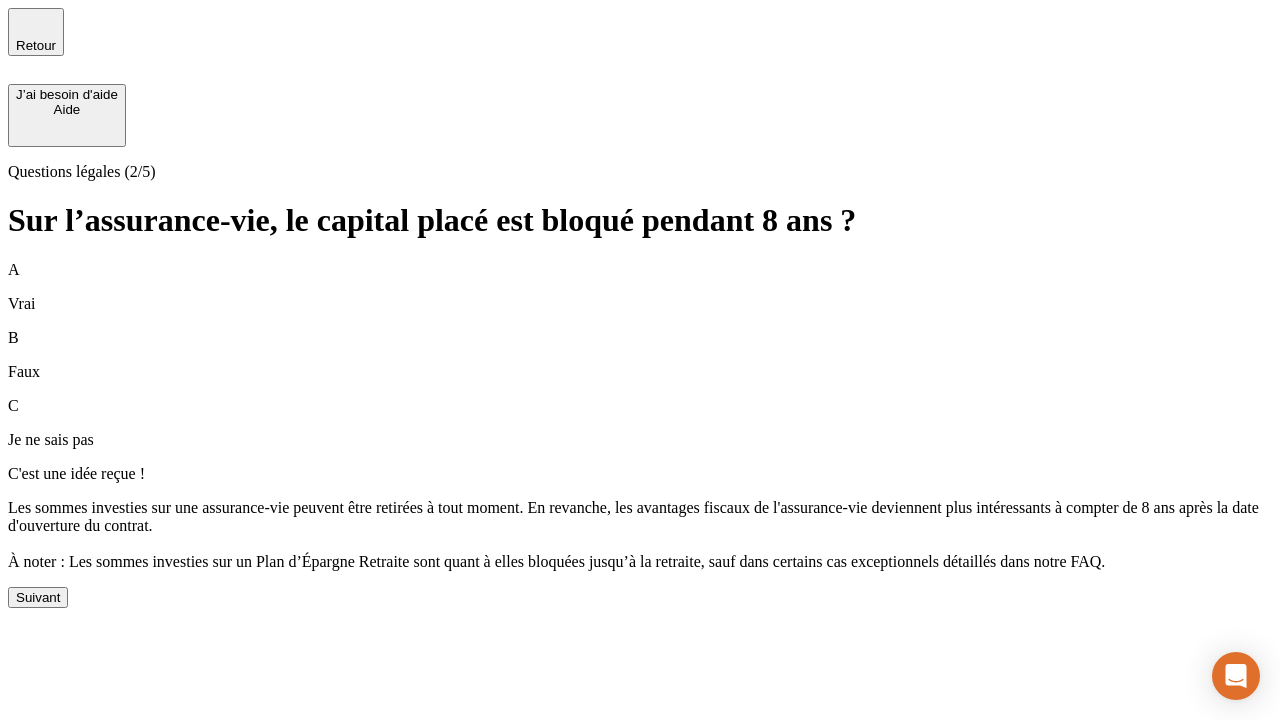click on "Suivant" at bounding box center (38, 597) 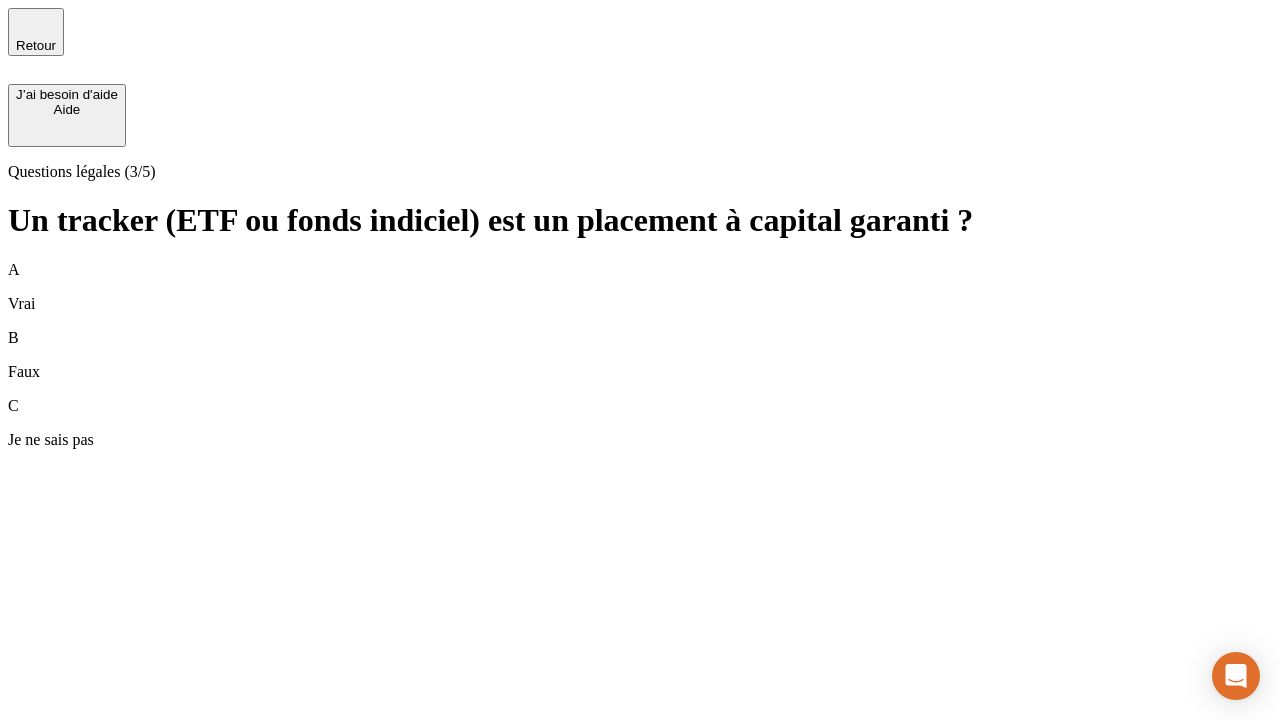 click on "B Faux" at bounding box center (640, 355) 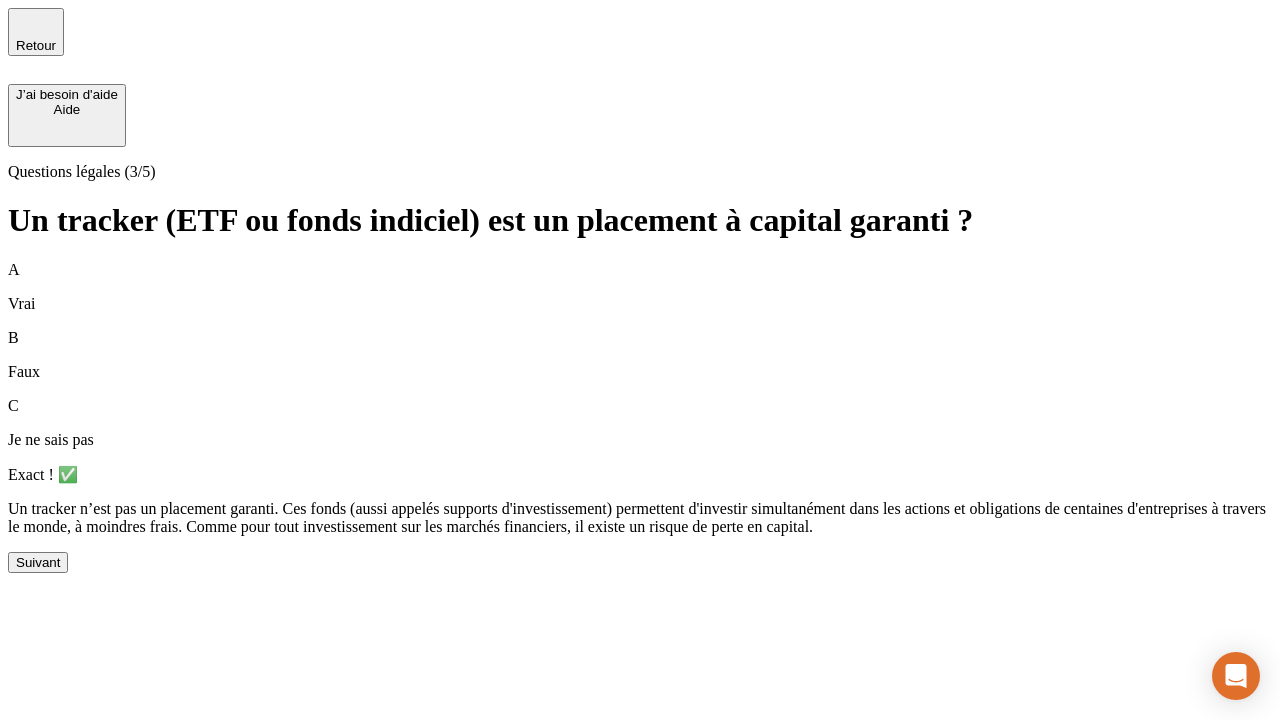 click on "Suivant" at bounding box center [38, 562] 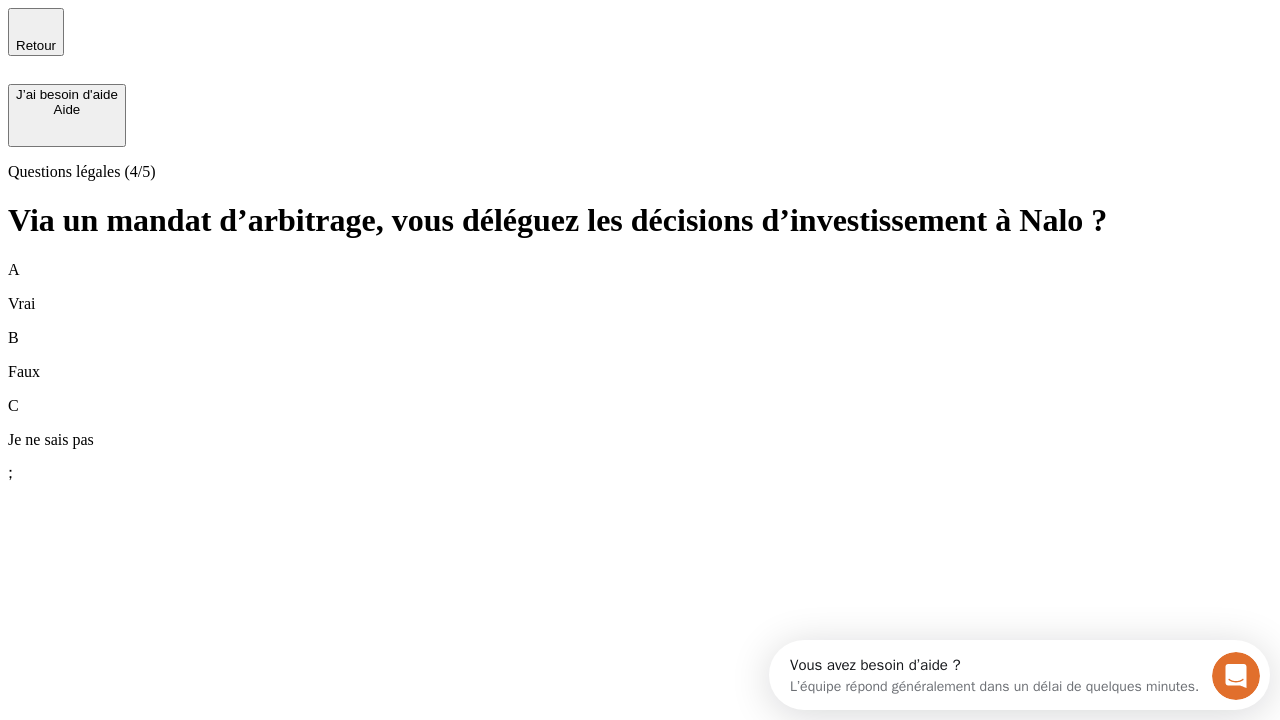 scroll, scrollTop: 0, scrollLeft: 0, axis: both 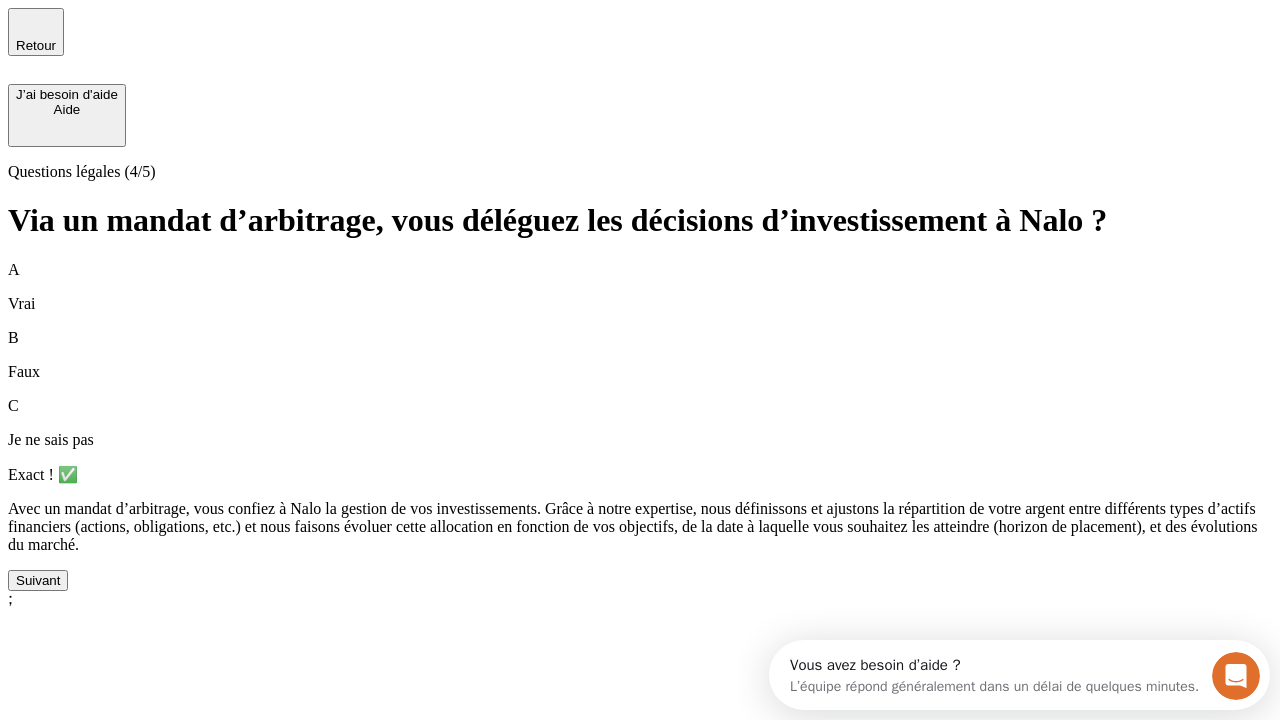 click on "Suivant" at bounding box center (38, 580) 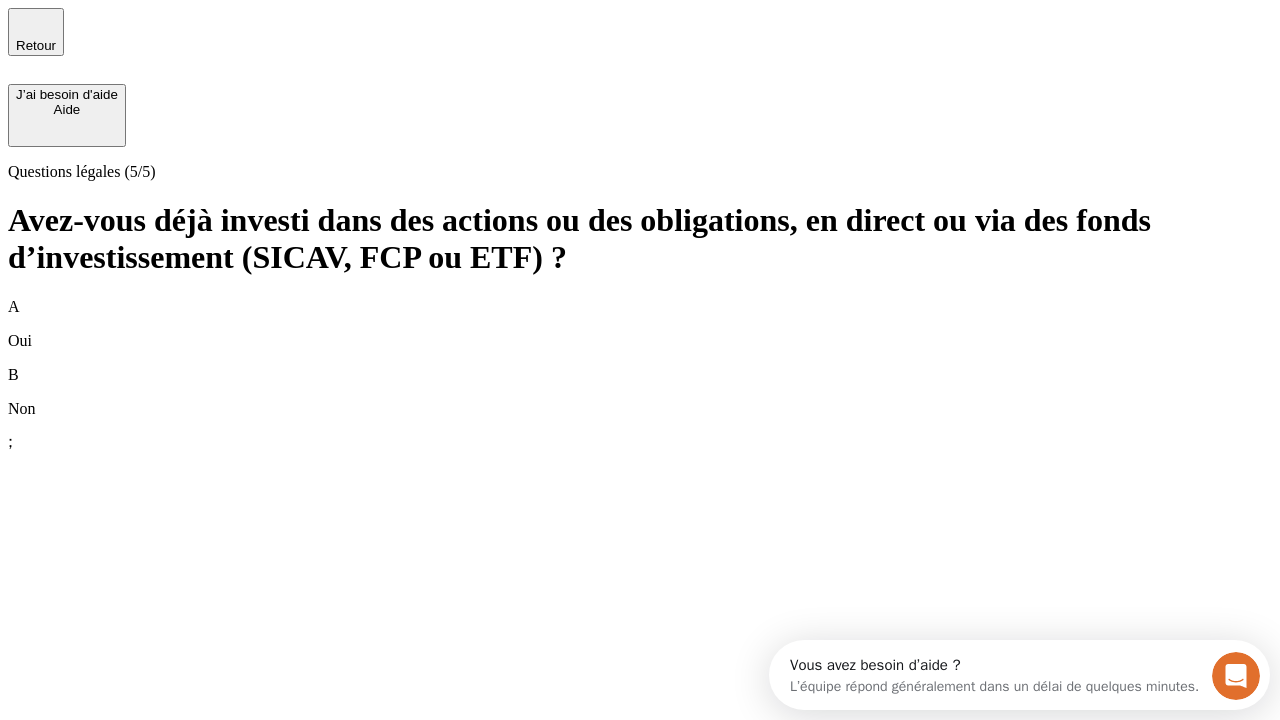 click on "B Non" at bounding box center [640, 392] 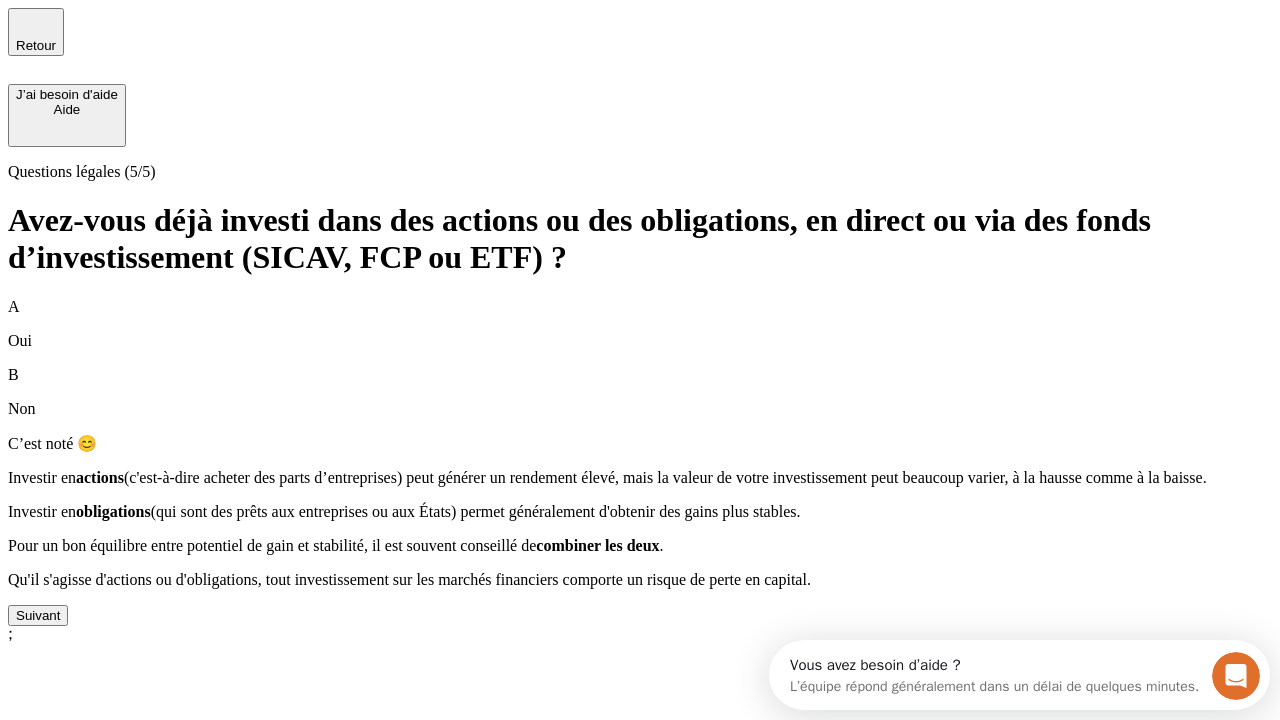 click on "Suivant" at bounding box center (38, 615) 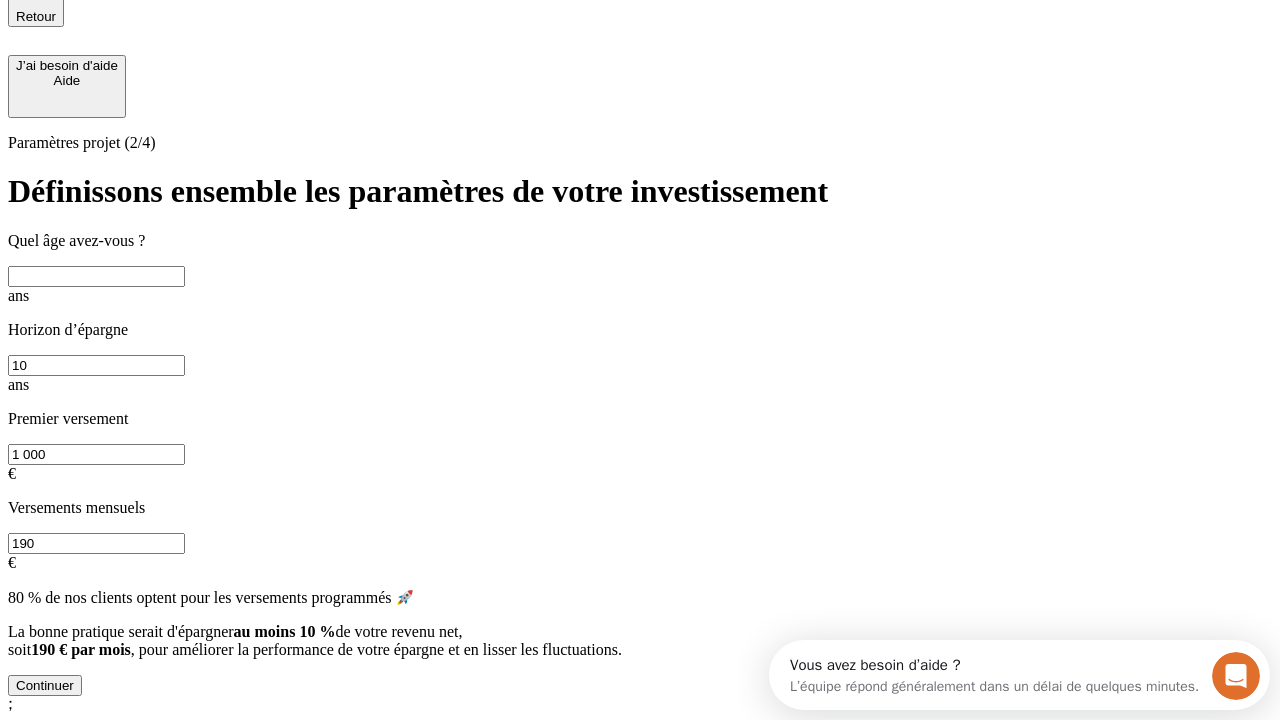 scroll, scrollTop: 22, scrollLeft: 0, axis: vertical 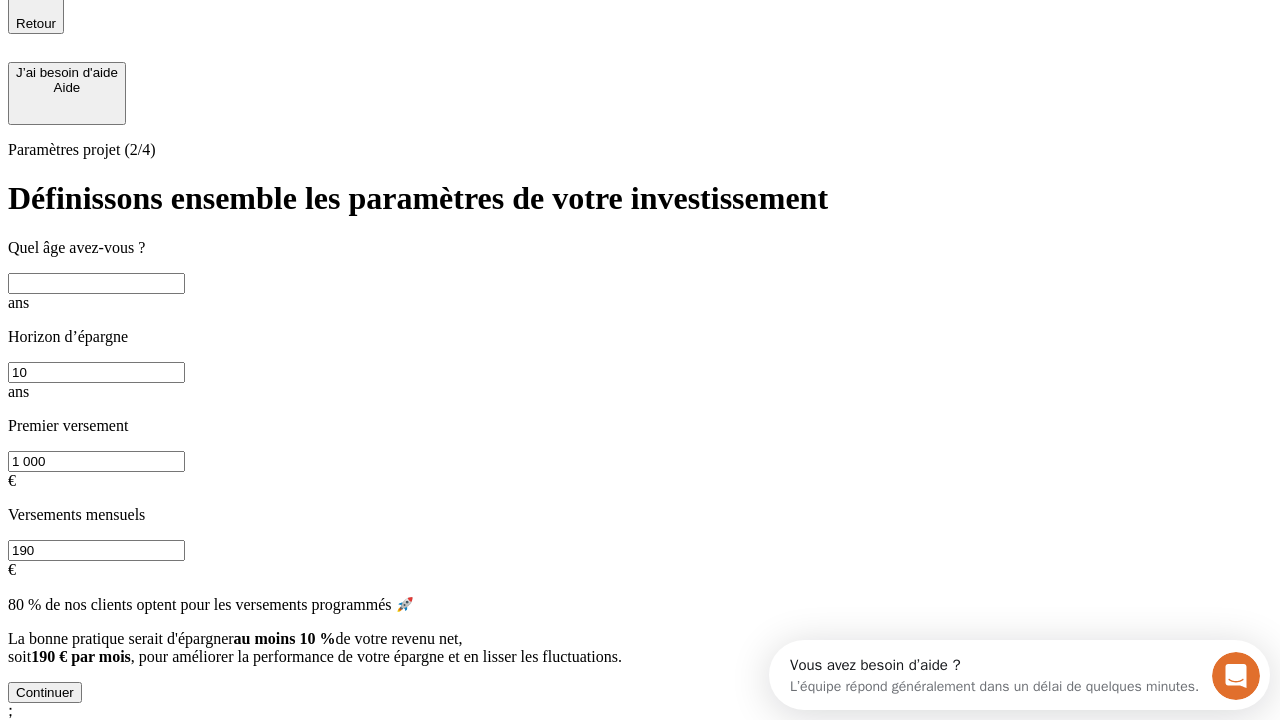 click at bounding box center [96, 283] 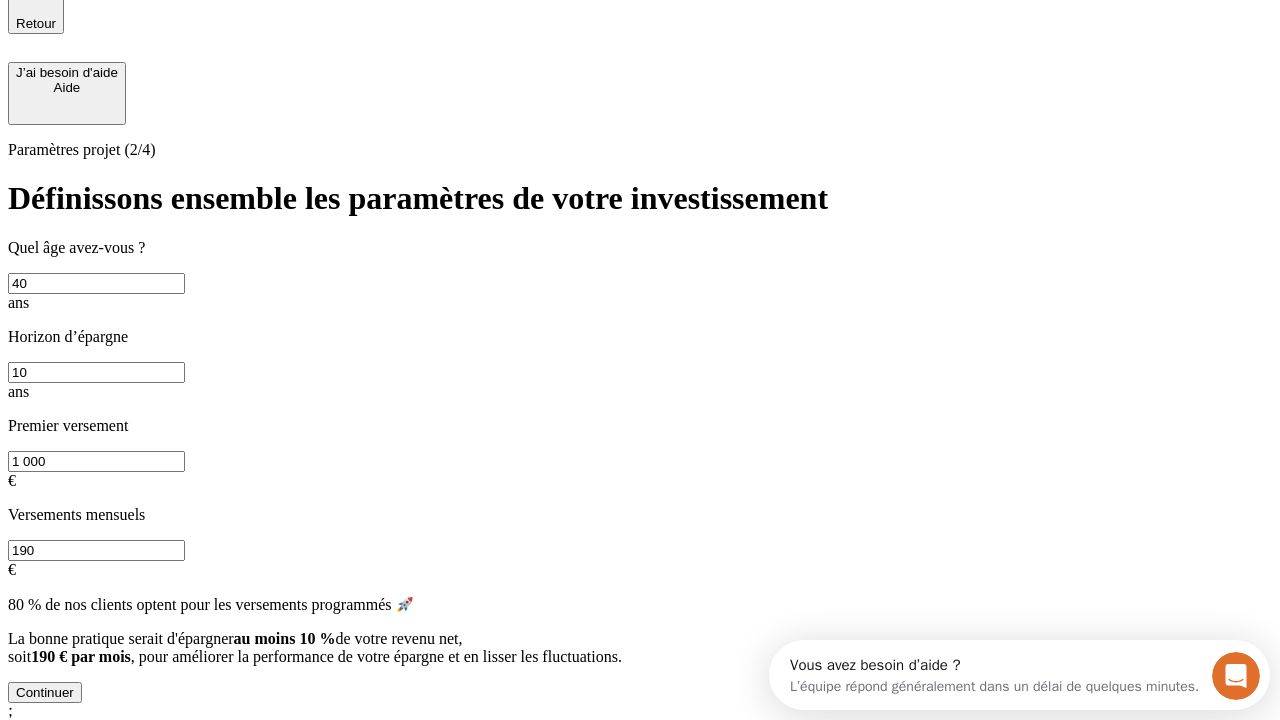 type on "40" 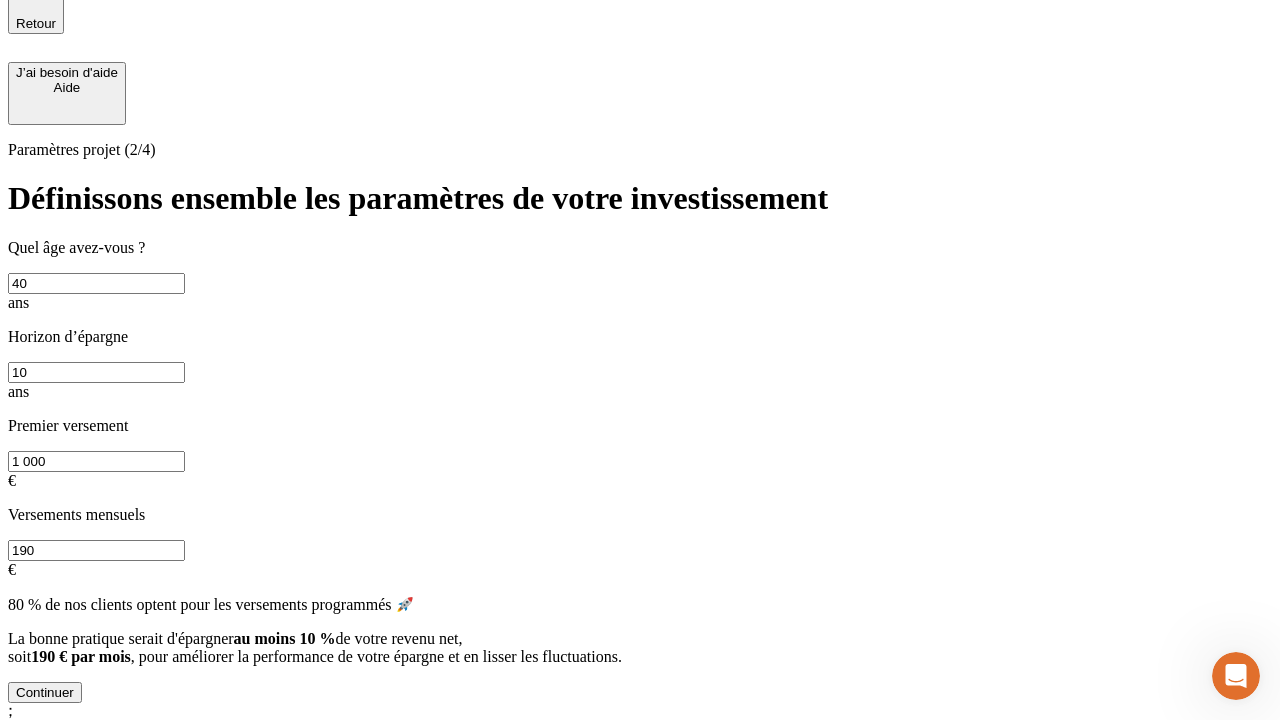 click on "1 000" at bounding box center (96, 461) 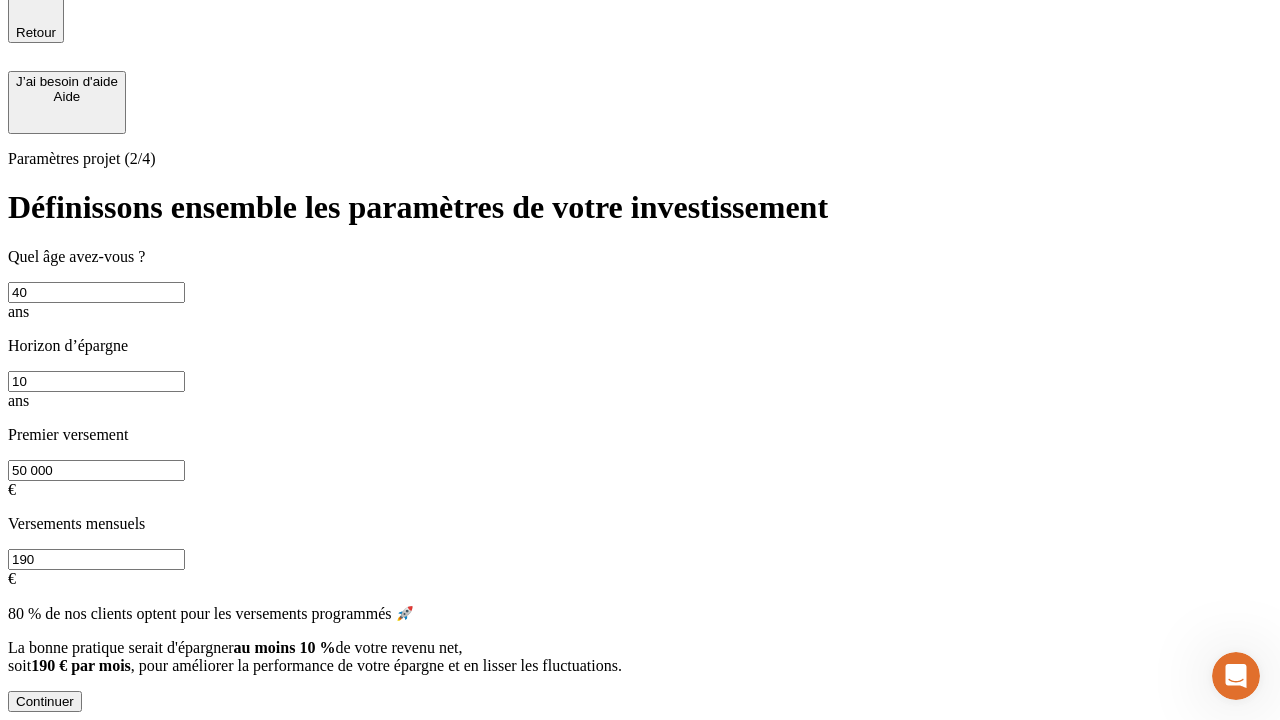 scroll, scrollTop: 4, scrollLeft: 0, axis: vertical 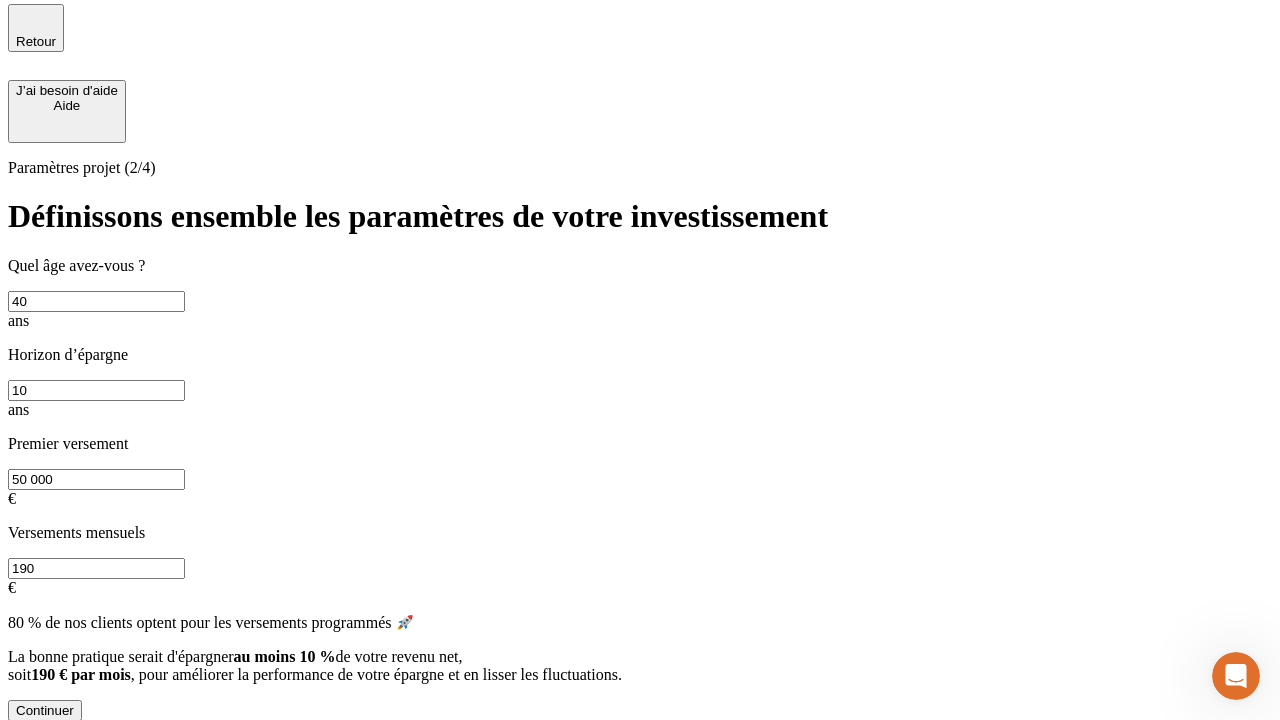 type on "50 000" 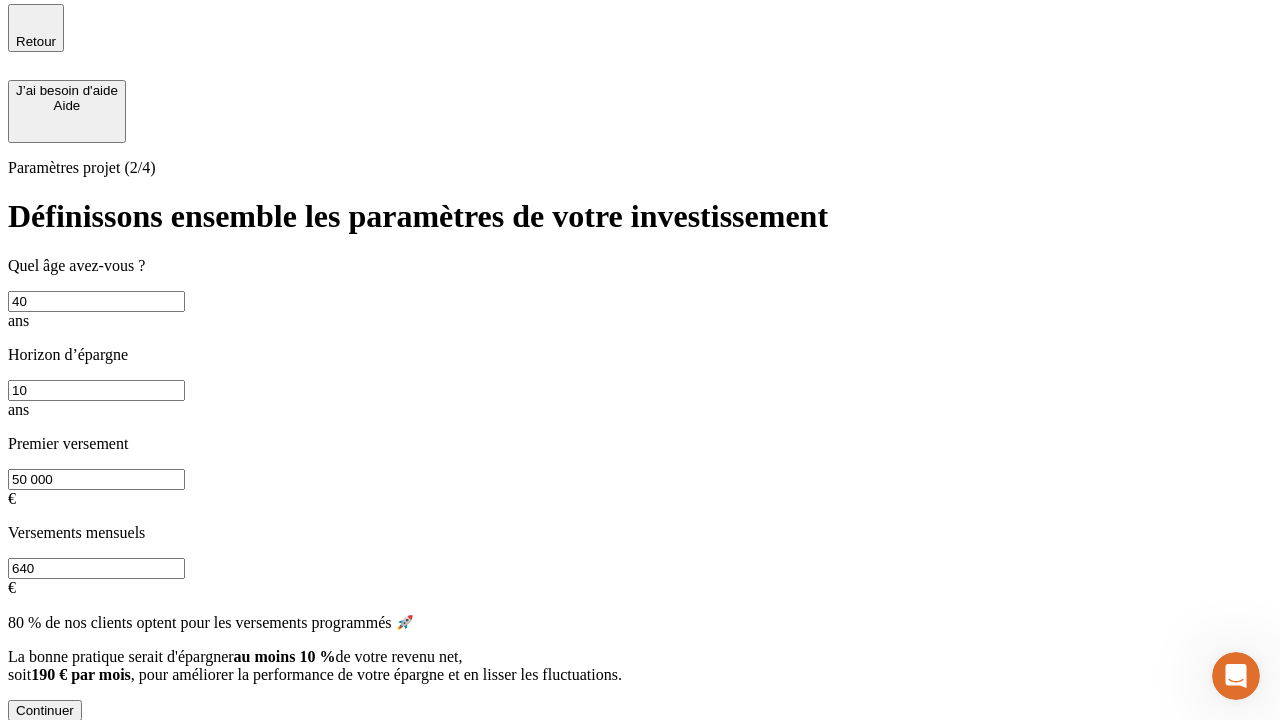 type on "640" 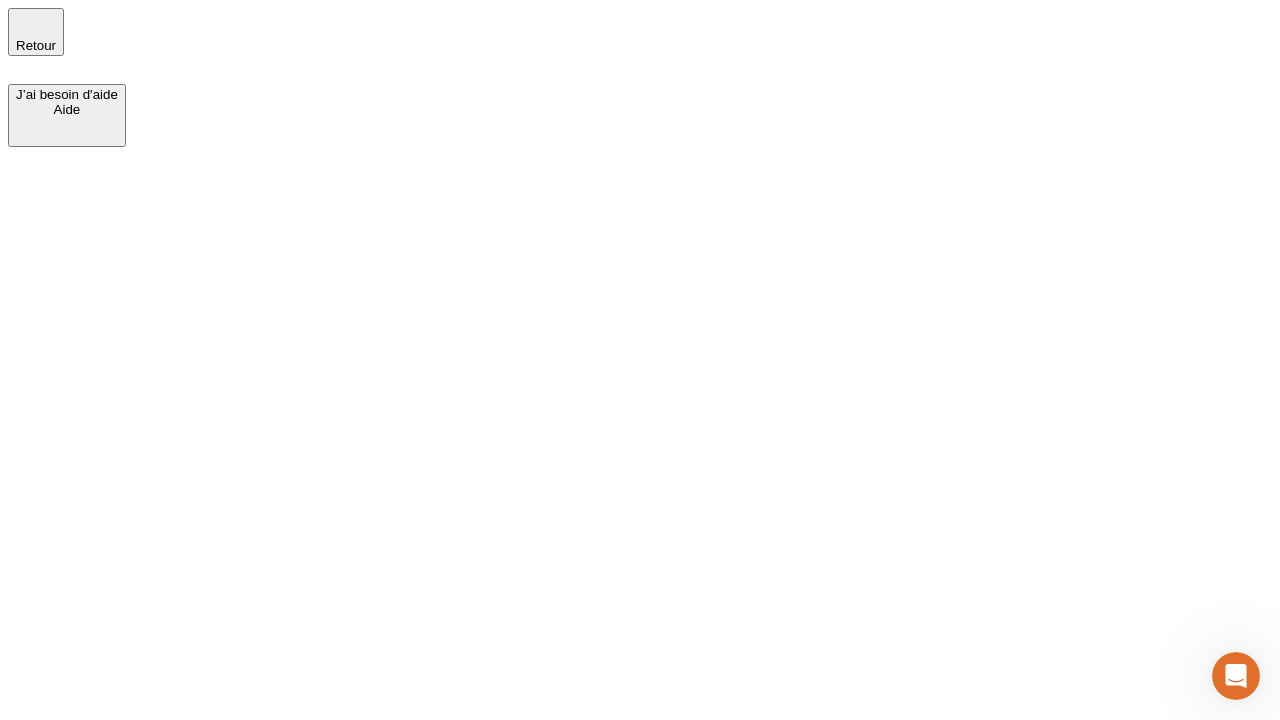 scroll, scrollTop: 0, scrollLeft: 0, axis: both 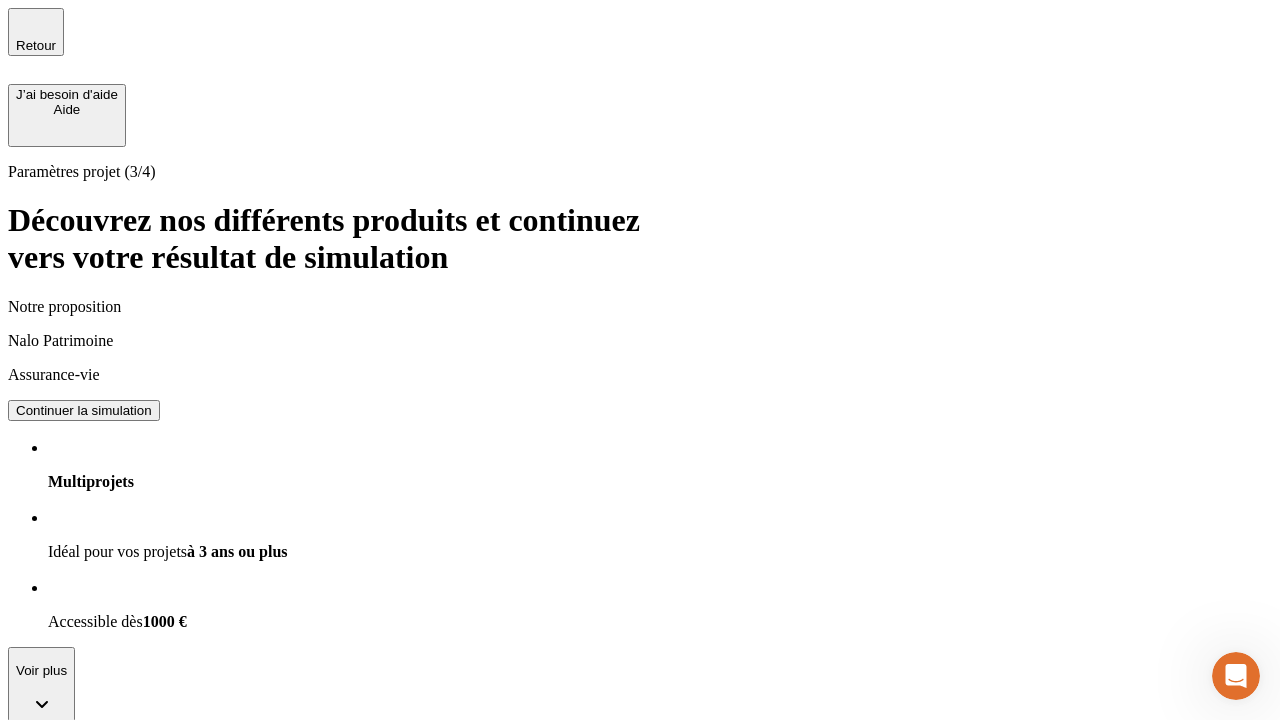 click on "Continuer la simulation" at bounding box center (84, 410) 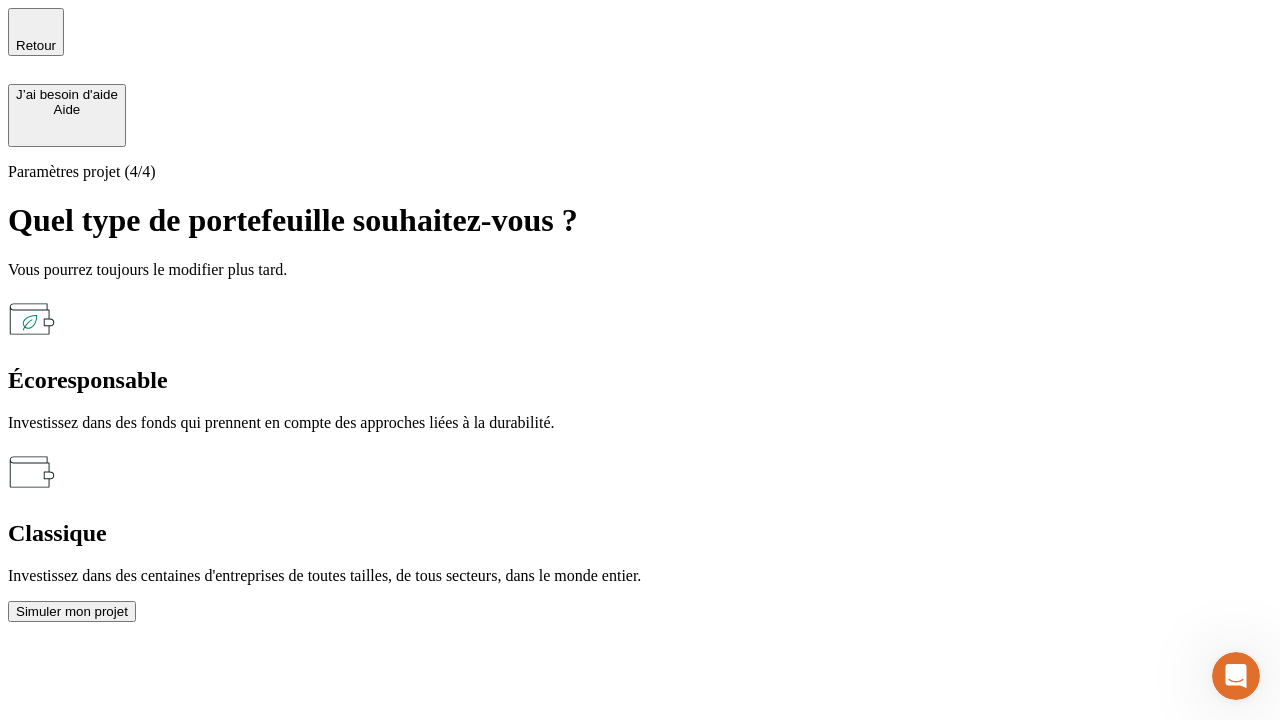 click on "Classique" at bounding box center [640, 533] 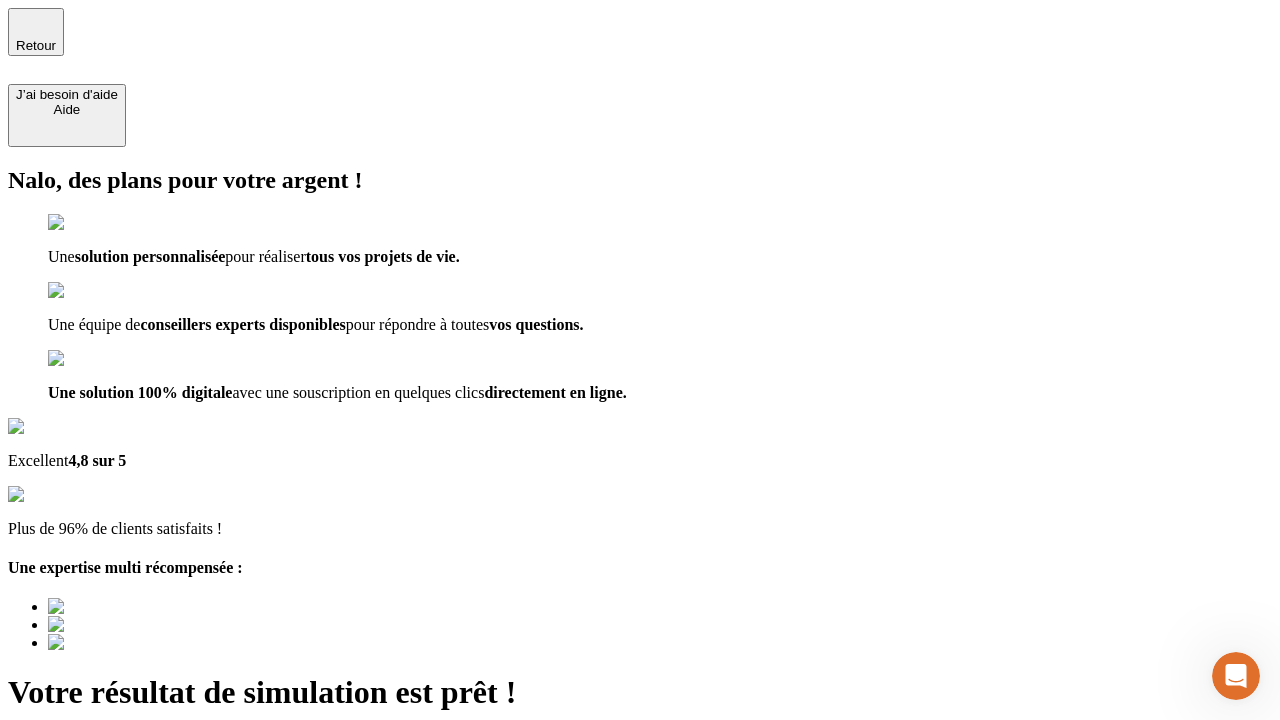 click on "Découvrir ma simulation" at bounding box center (87, 881) 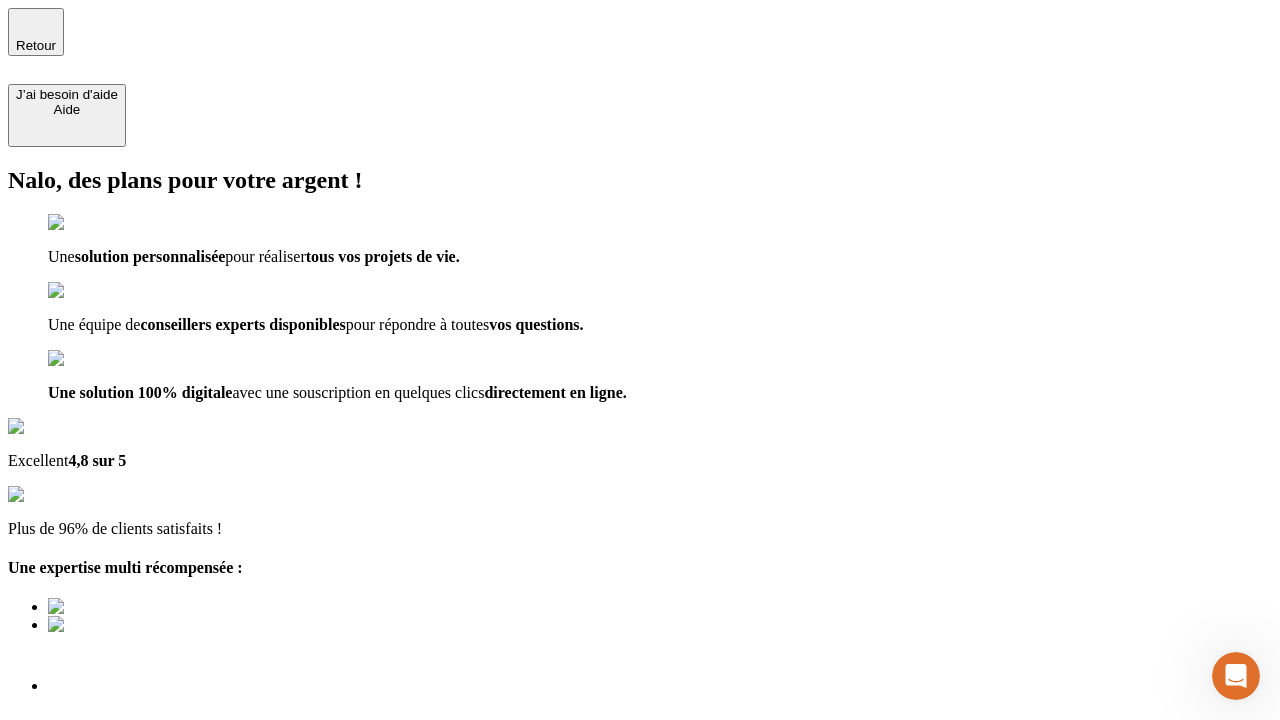 type on "[EMAIL]" 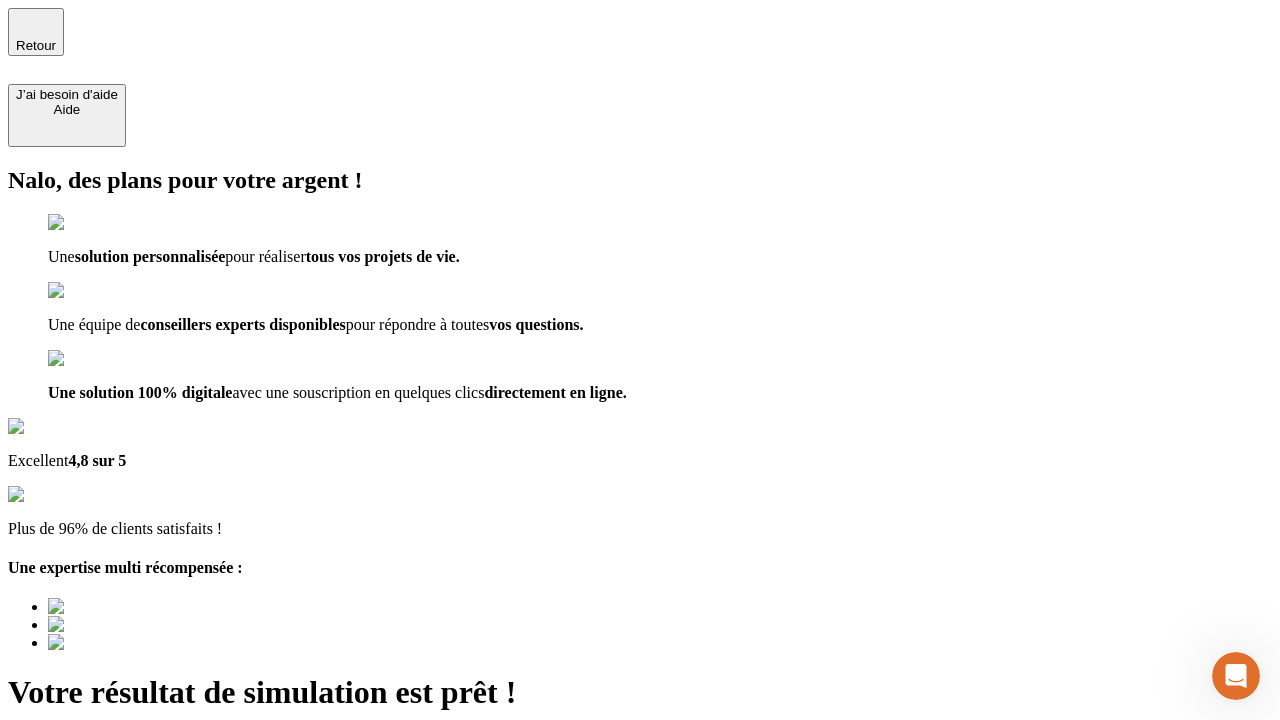 click on "Découvrir ma simulation" at bounding box center (87, 881) 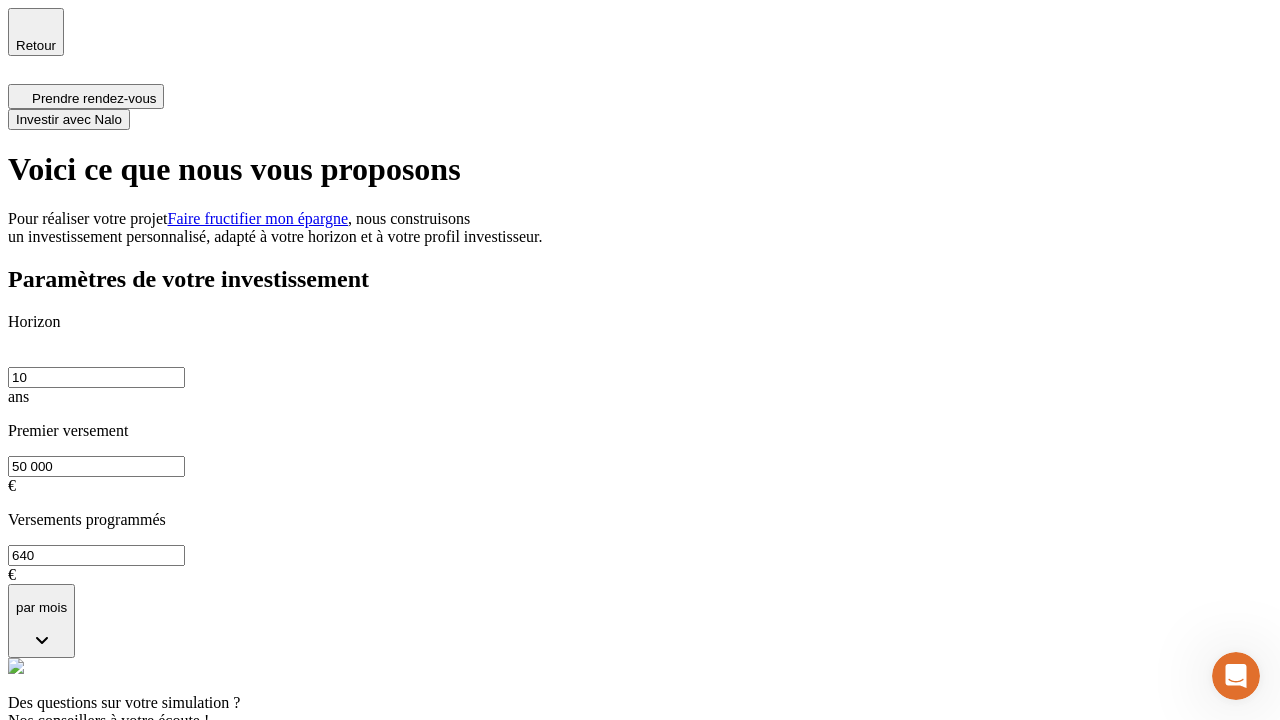 click on "Investir avec Nalo" at bounding box center [69, 119] 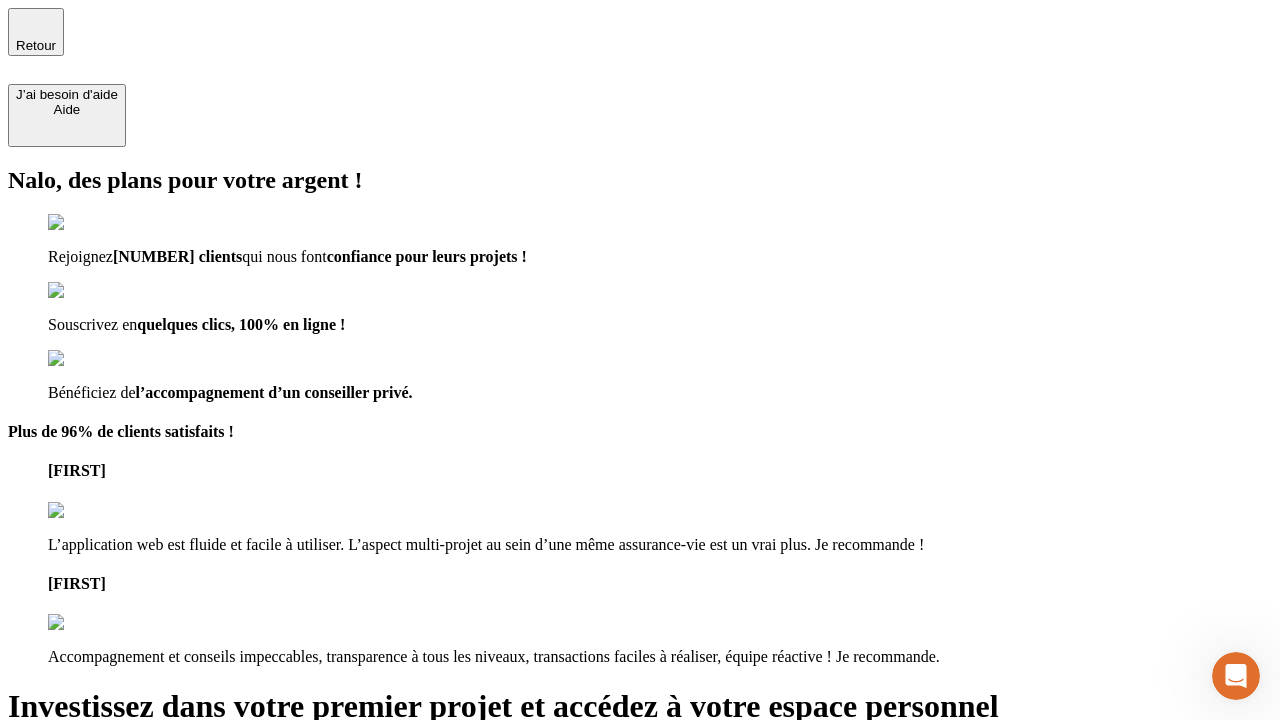 type on "[EMAIL]" 